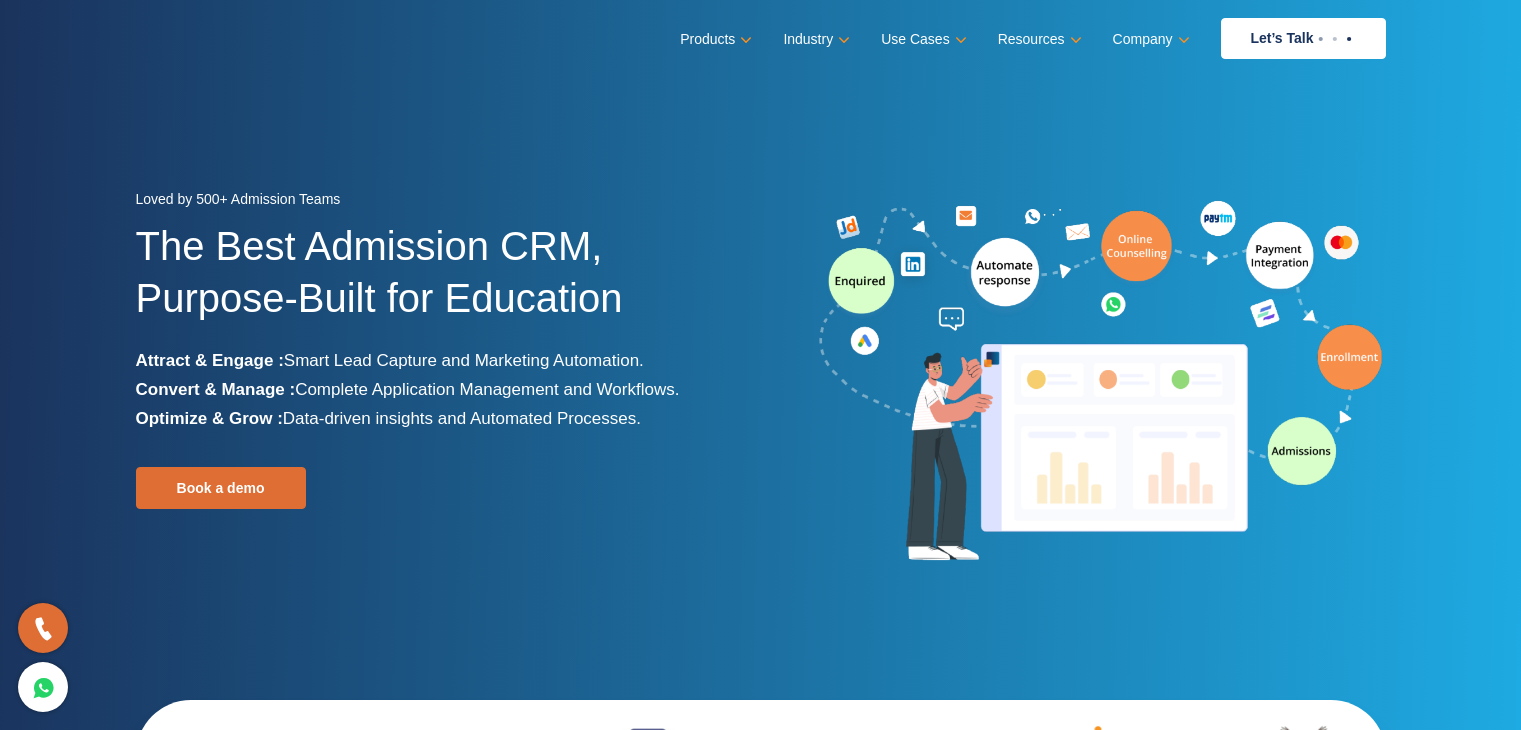 scroll, scrollTop: 0, scrollLeft: 0, axis: both 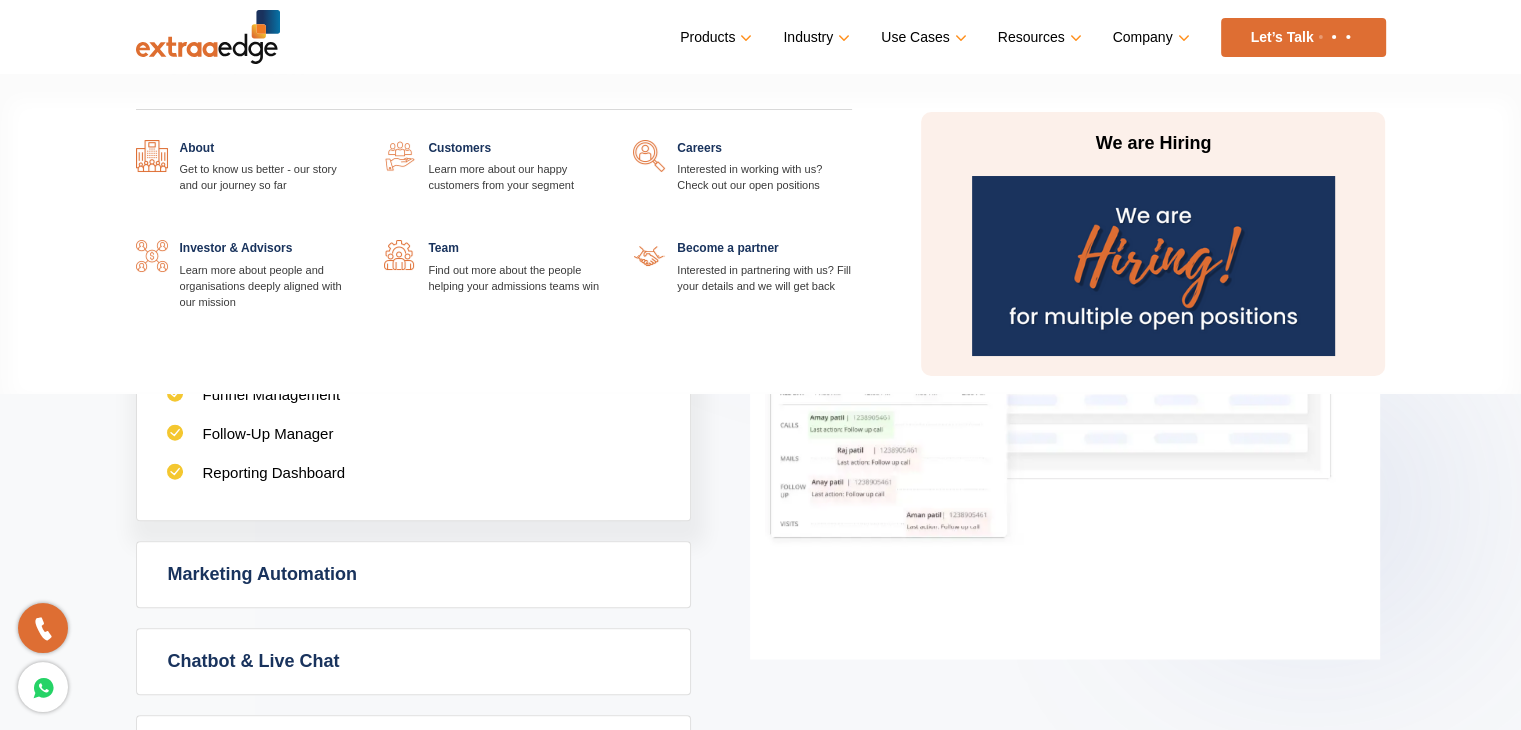 click on "Company" at bounding box center (1149, 37) 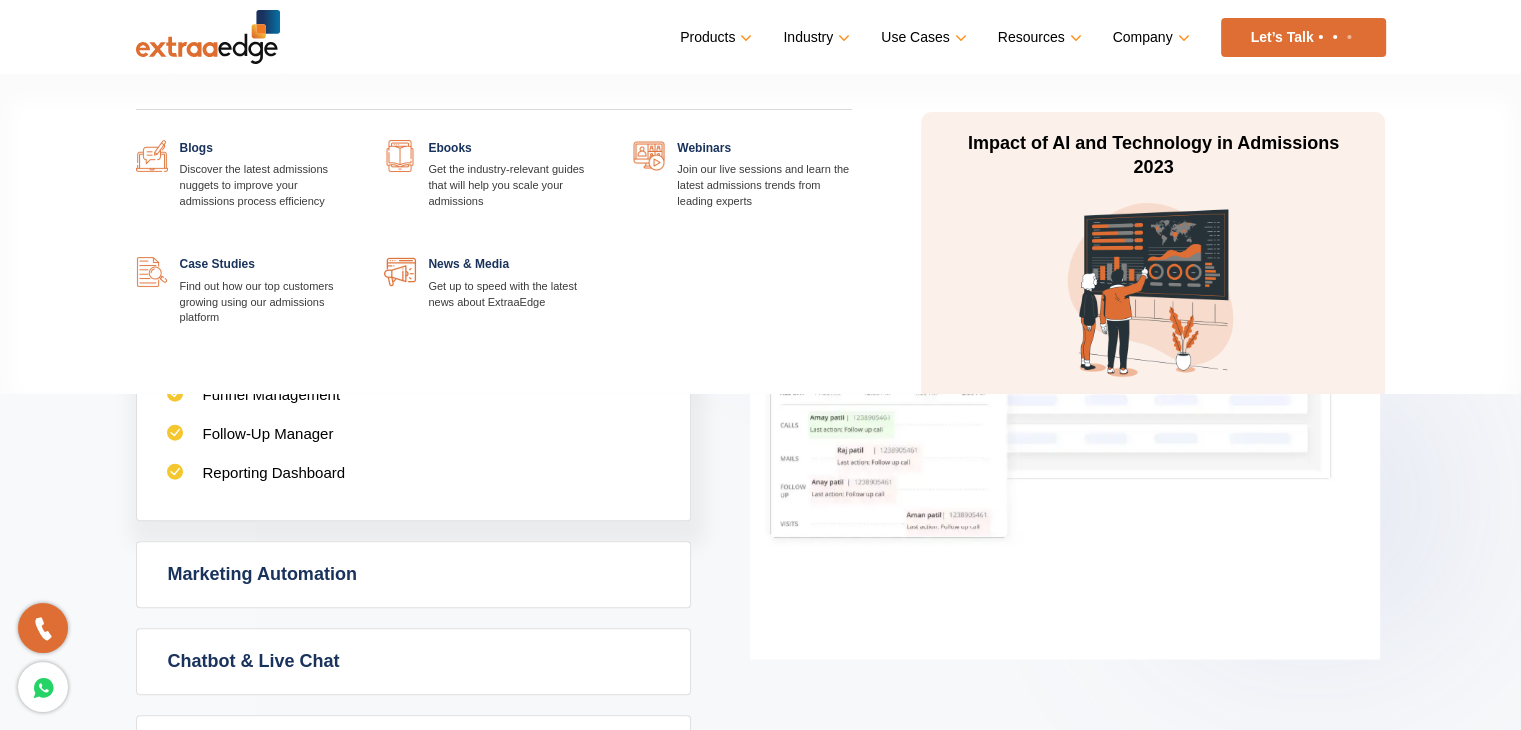 click on "Resources" at bounding box center (1038, 37) 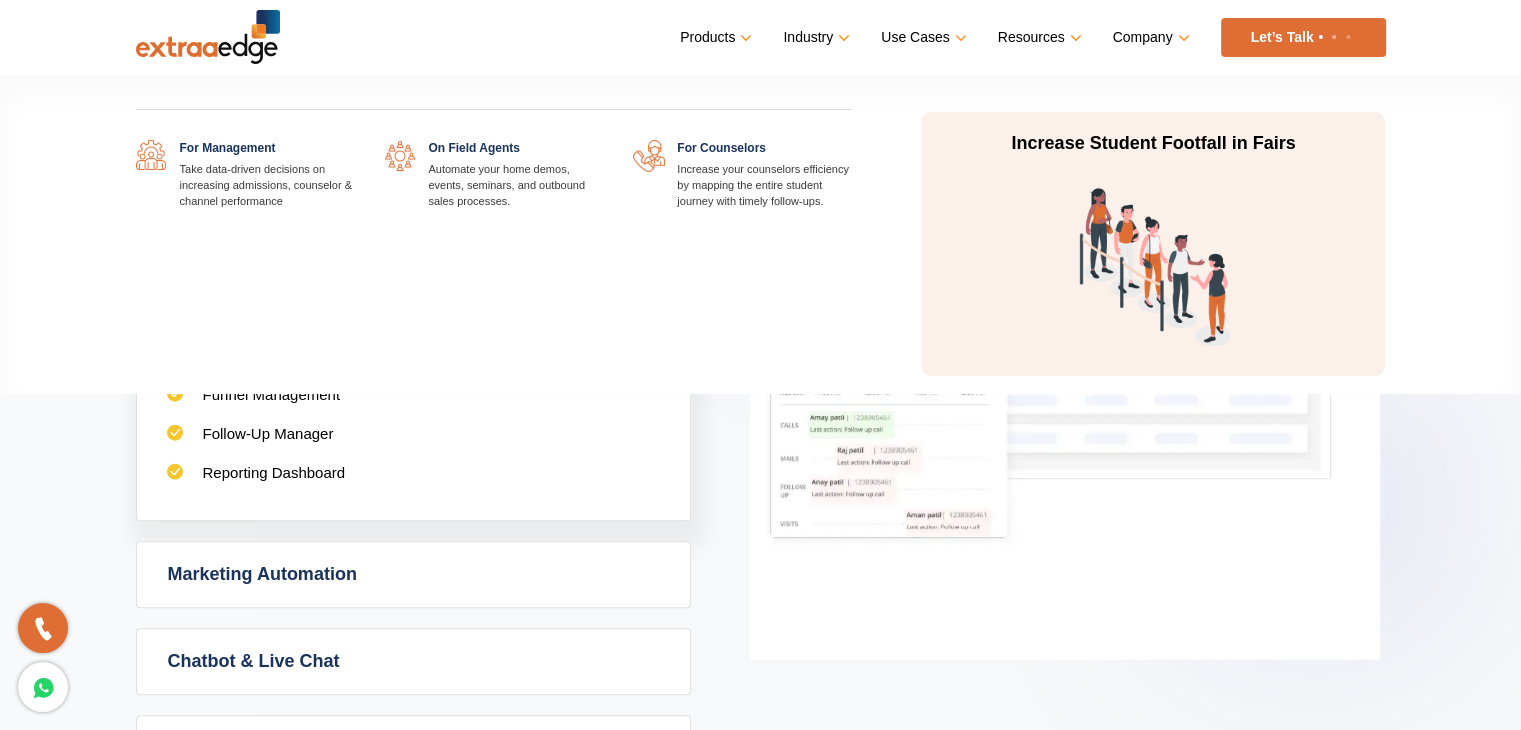 click on "Use Cases" at bounding box center [921, 37] 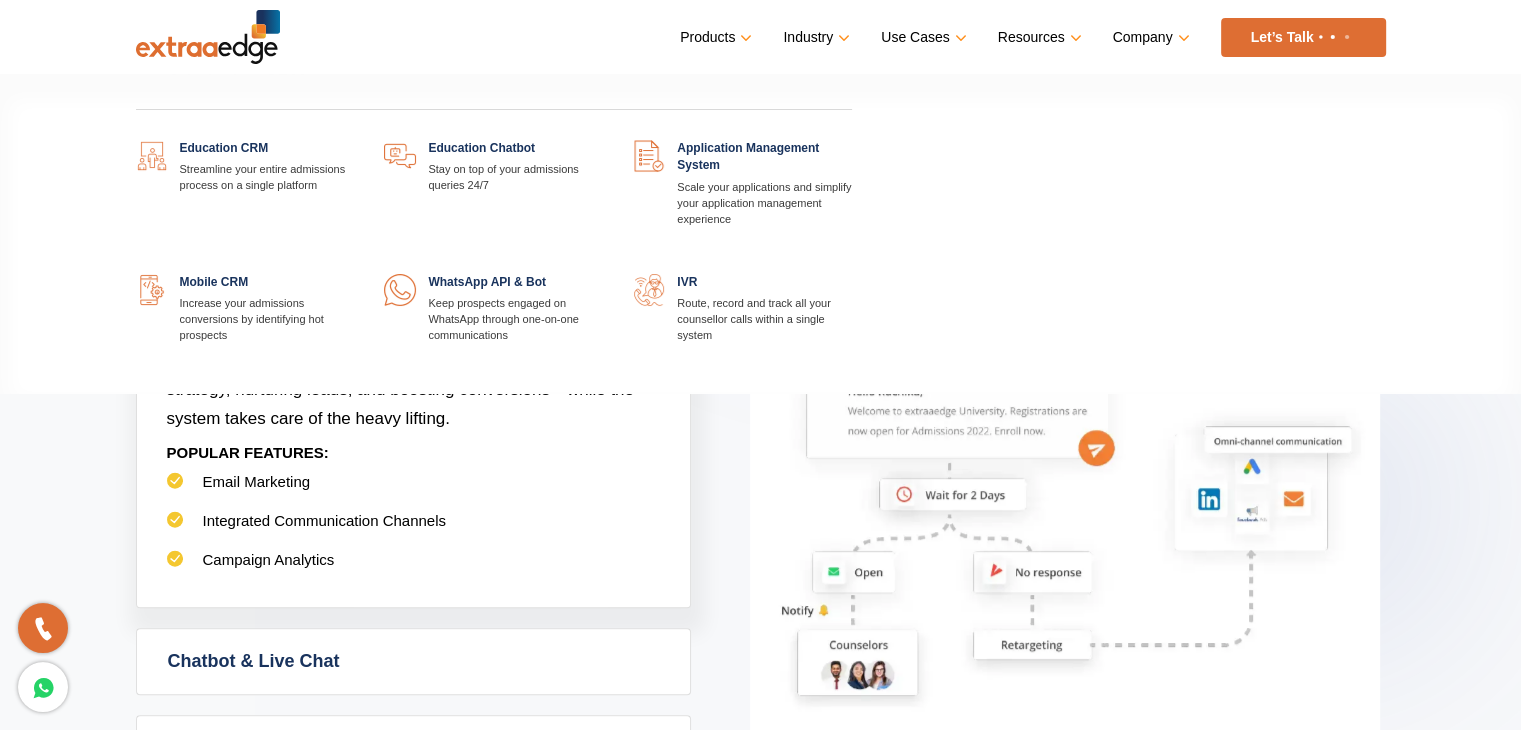 click at bounding box center (354, 140) 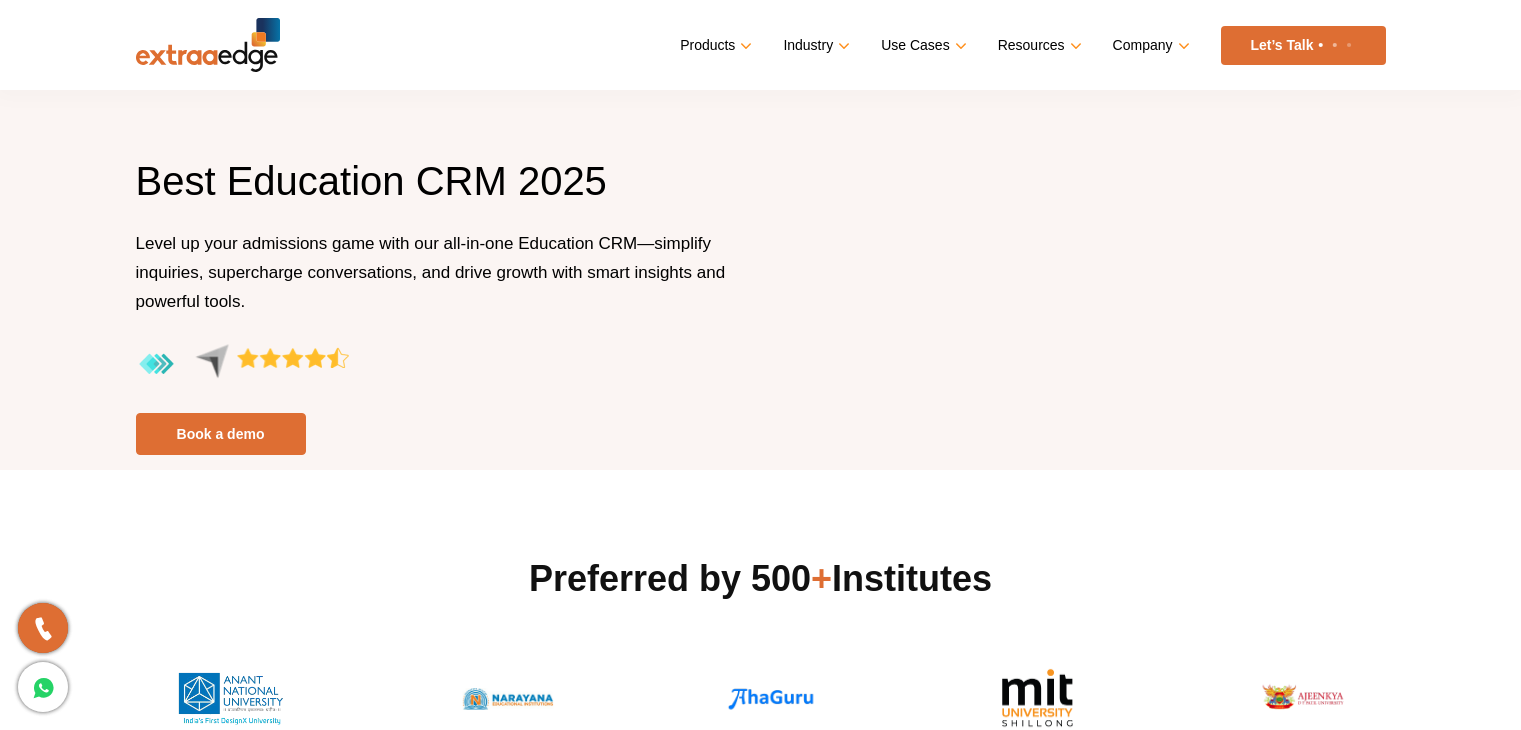 scroll, scrollTop: 0, scrollLeft: 0, axis: both 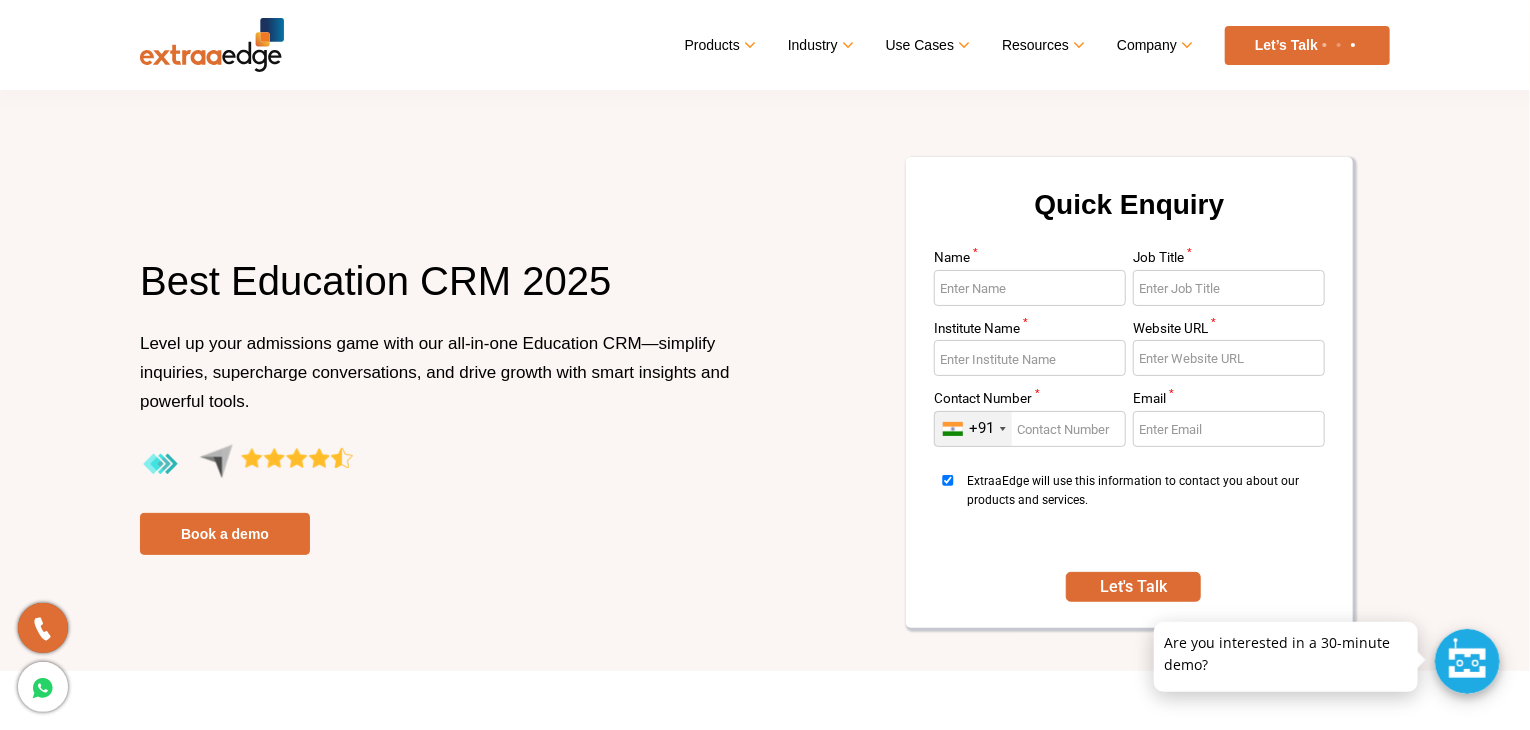 click at bounding box center [1467, 661] 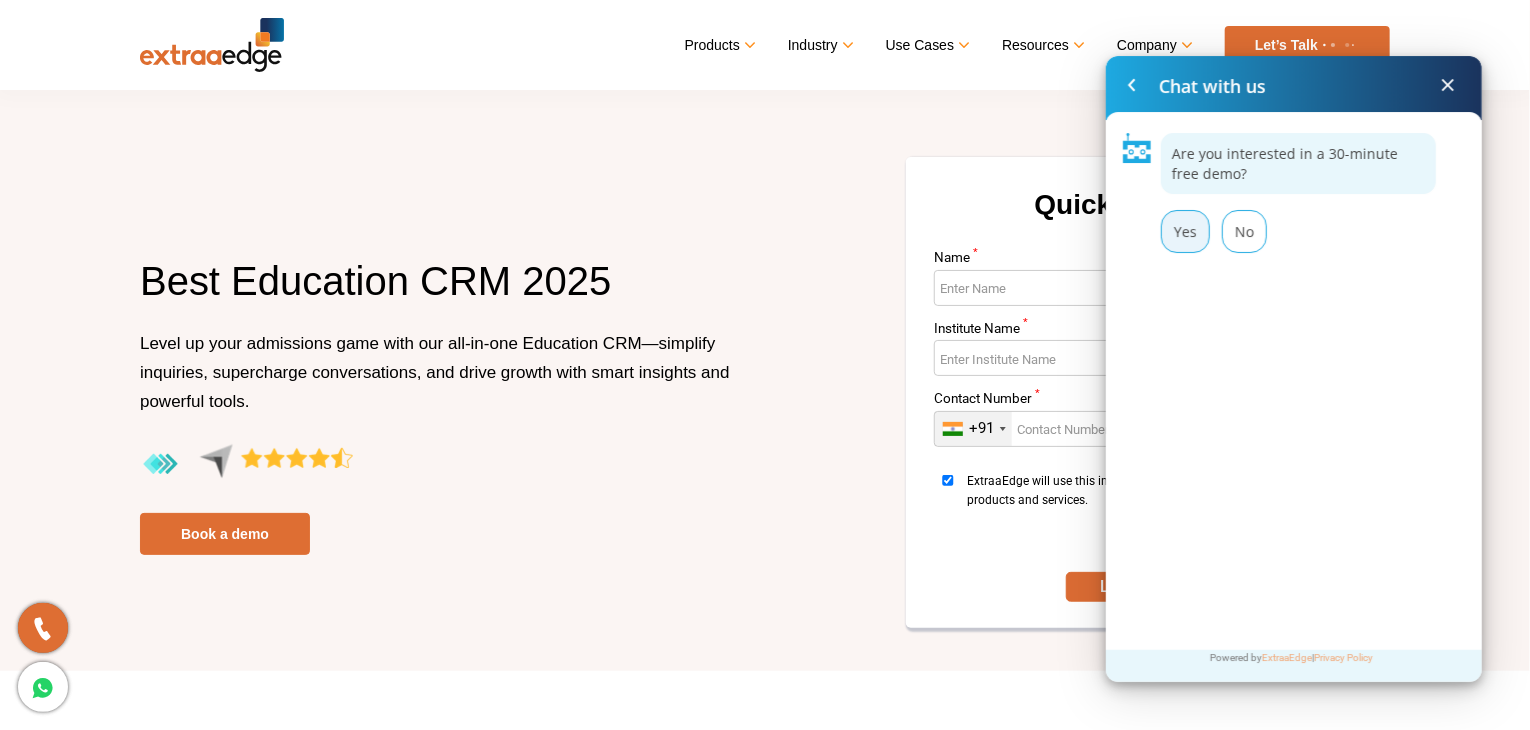 click on "Yes" at bounding box center [1185, 231] 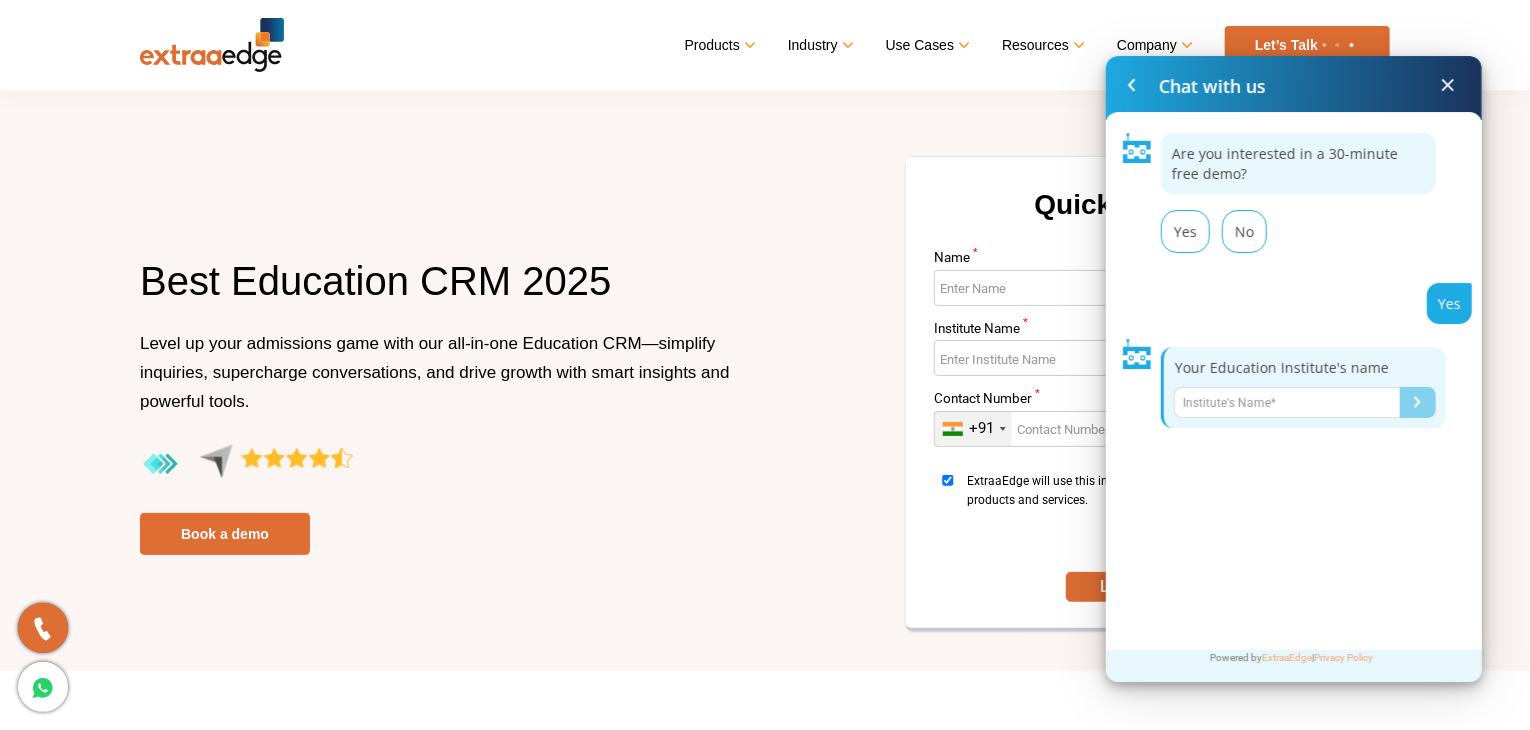 click at bounding box center (1287, 402) 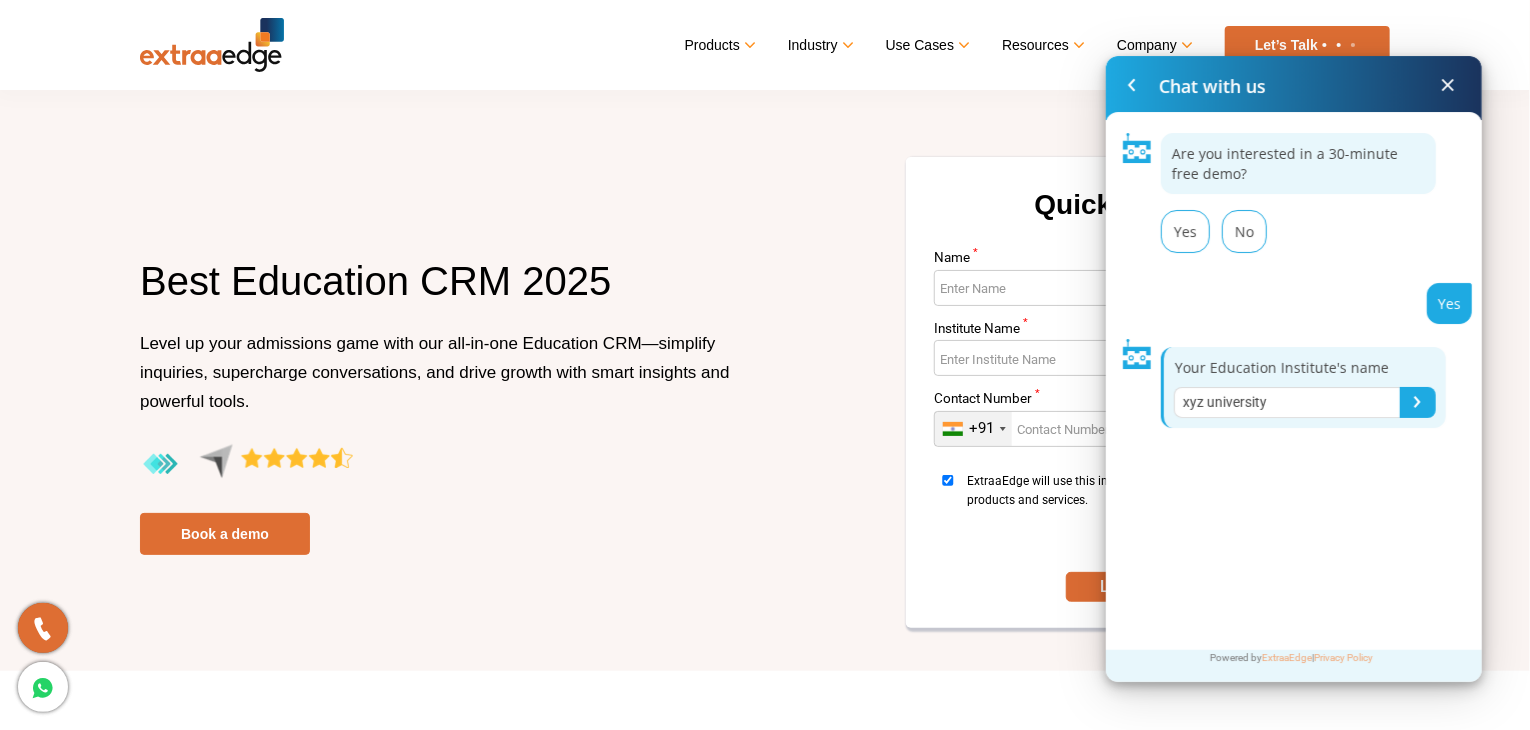 type on "xyz university" 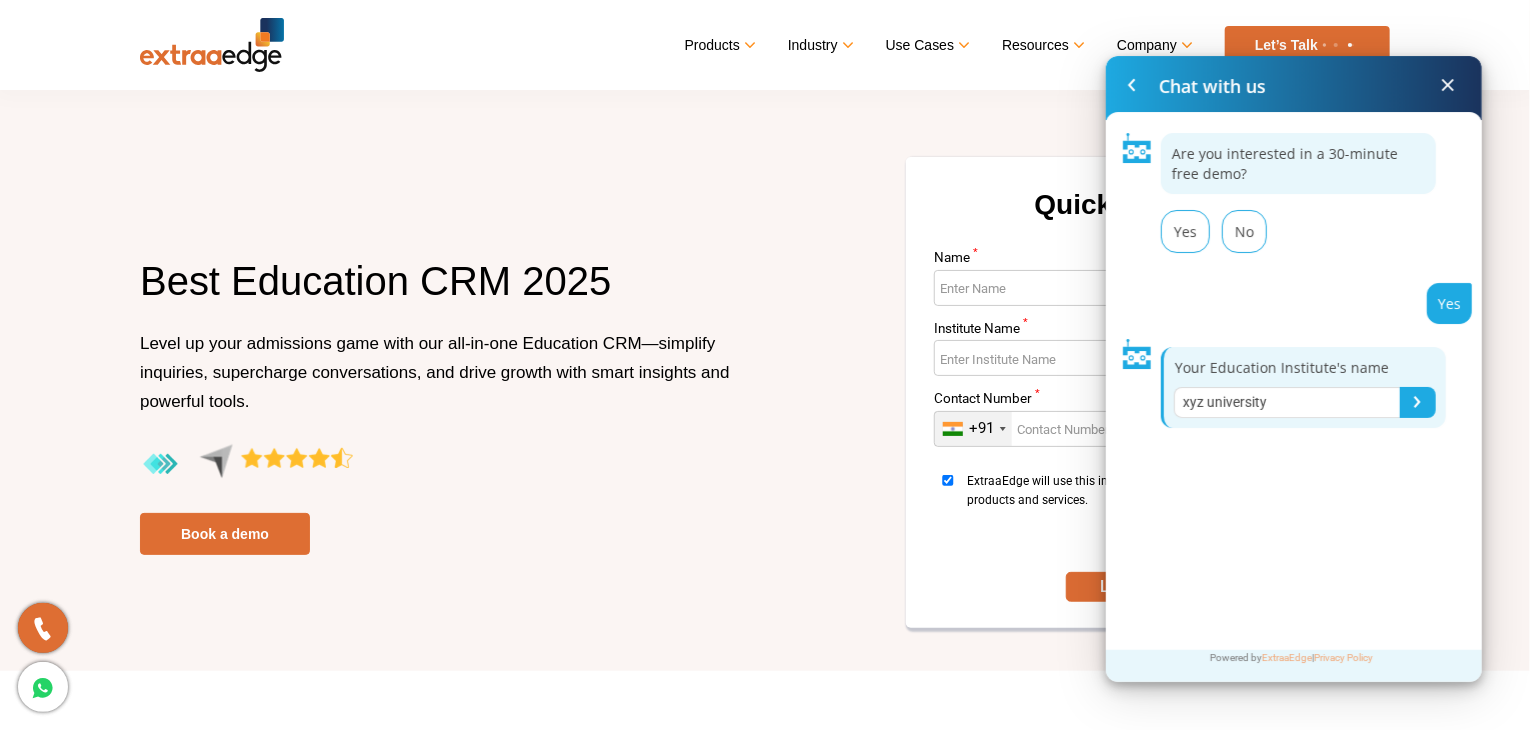 click at bounding box center [1417, 402] 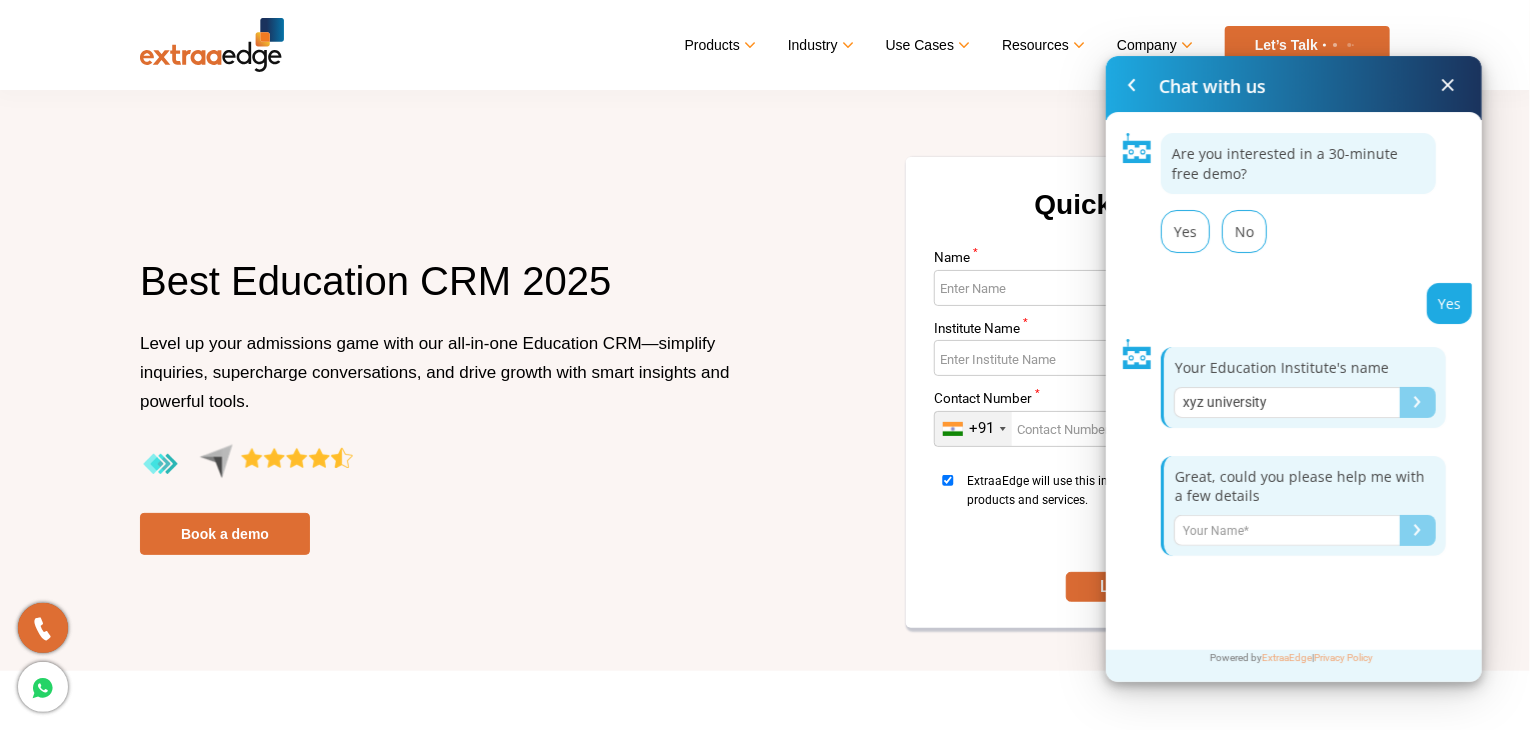 click at bounding box center [1287, 530] 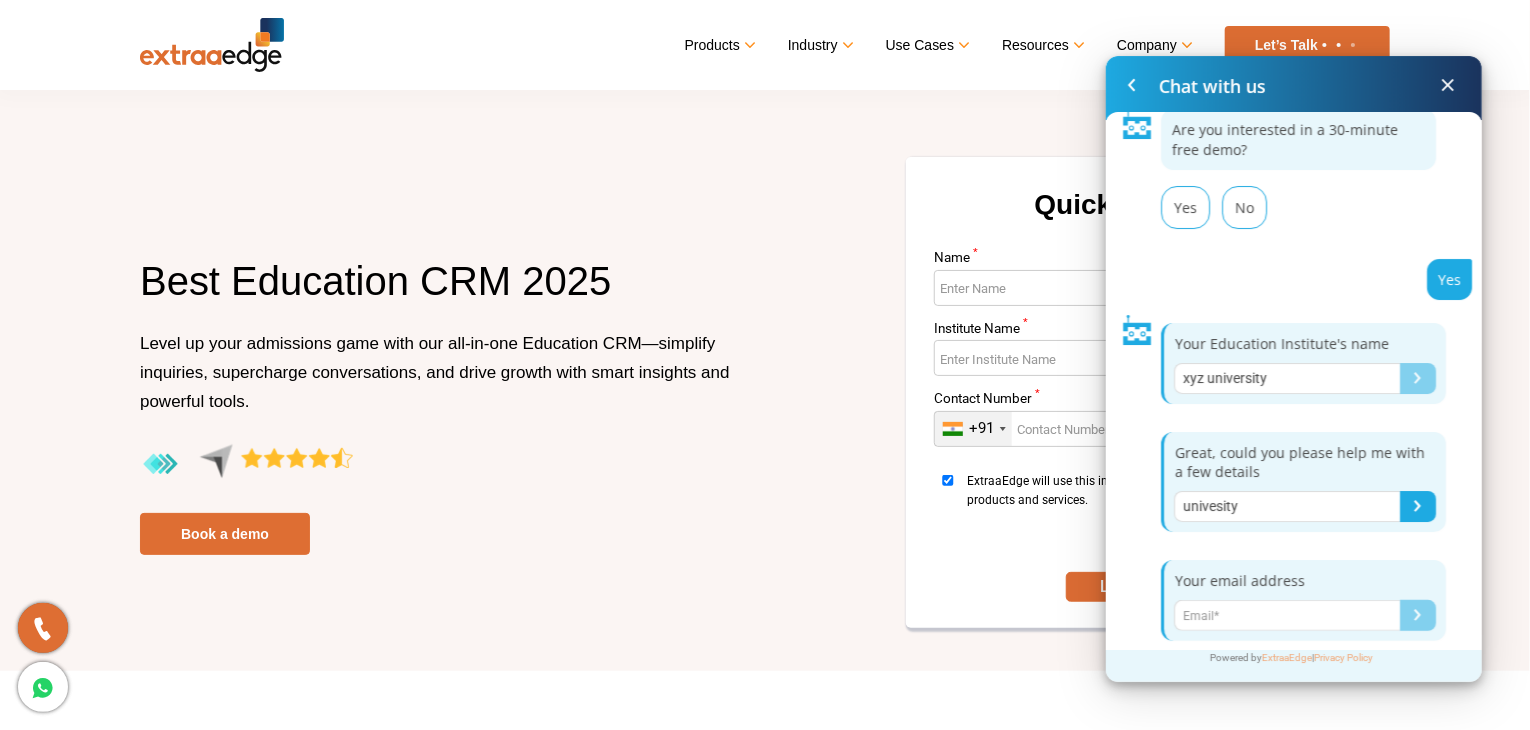scroll, scrollTop: 36, scrollLeft: 0, axis: vertical 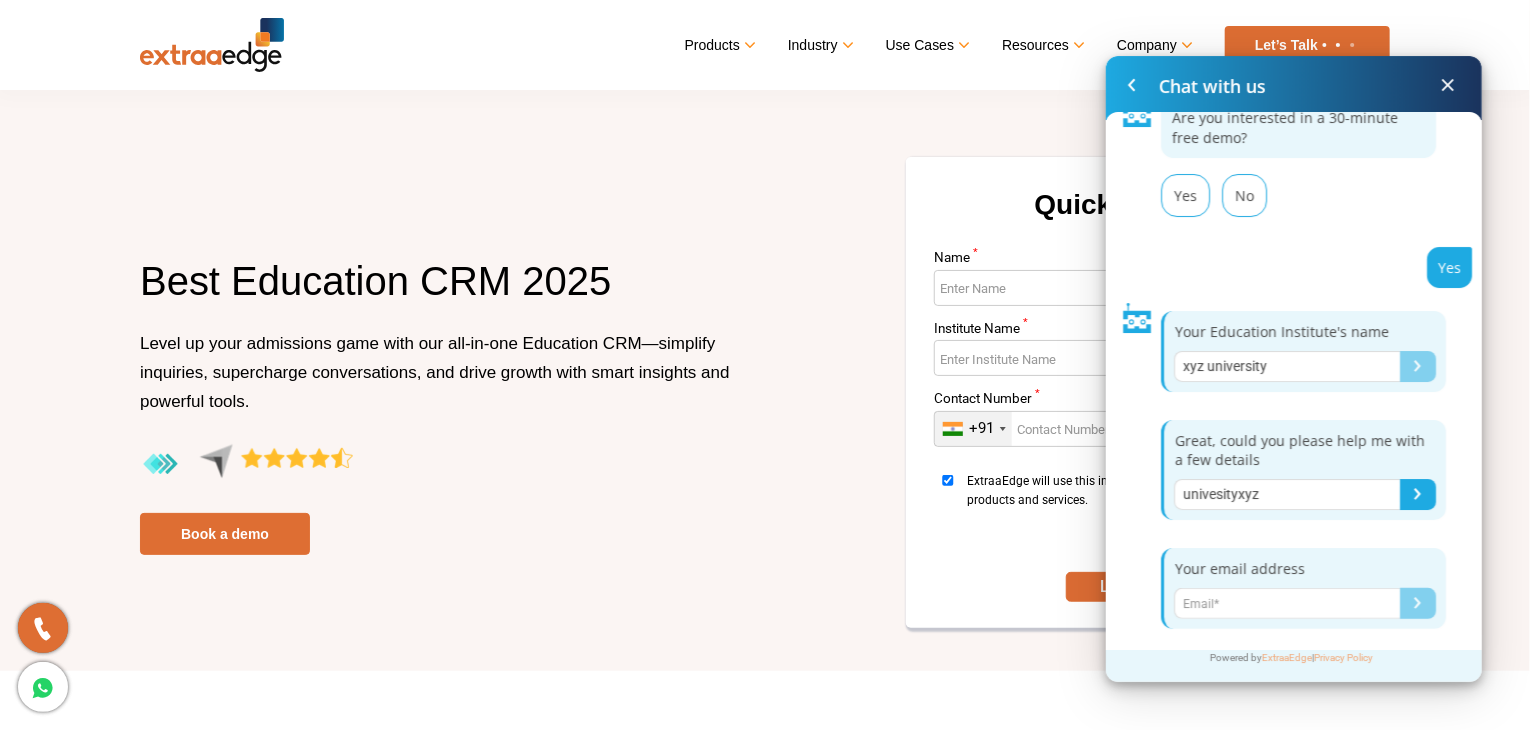 type on "univesityxyz" 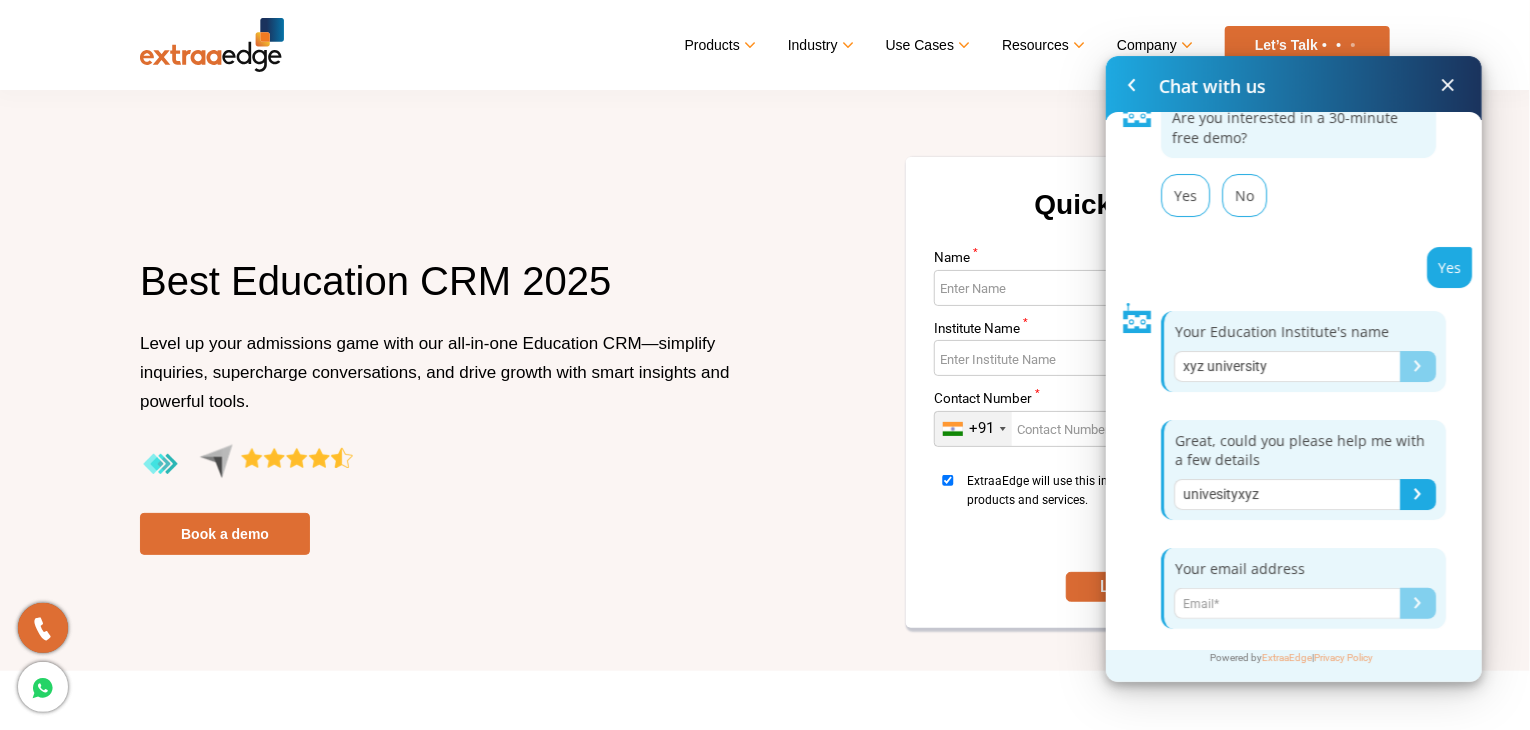 click at bounding box center [1287, 603] 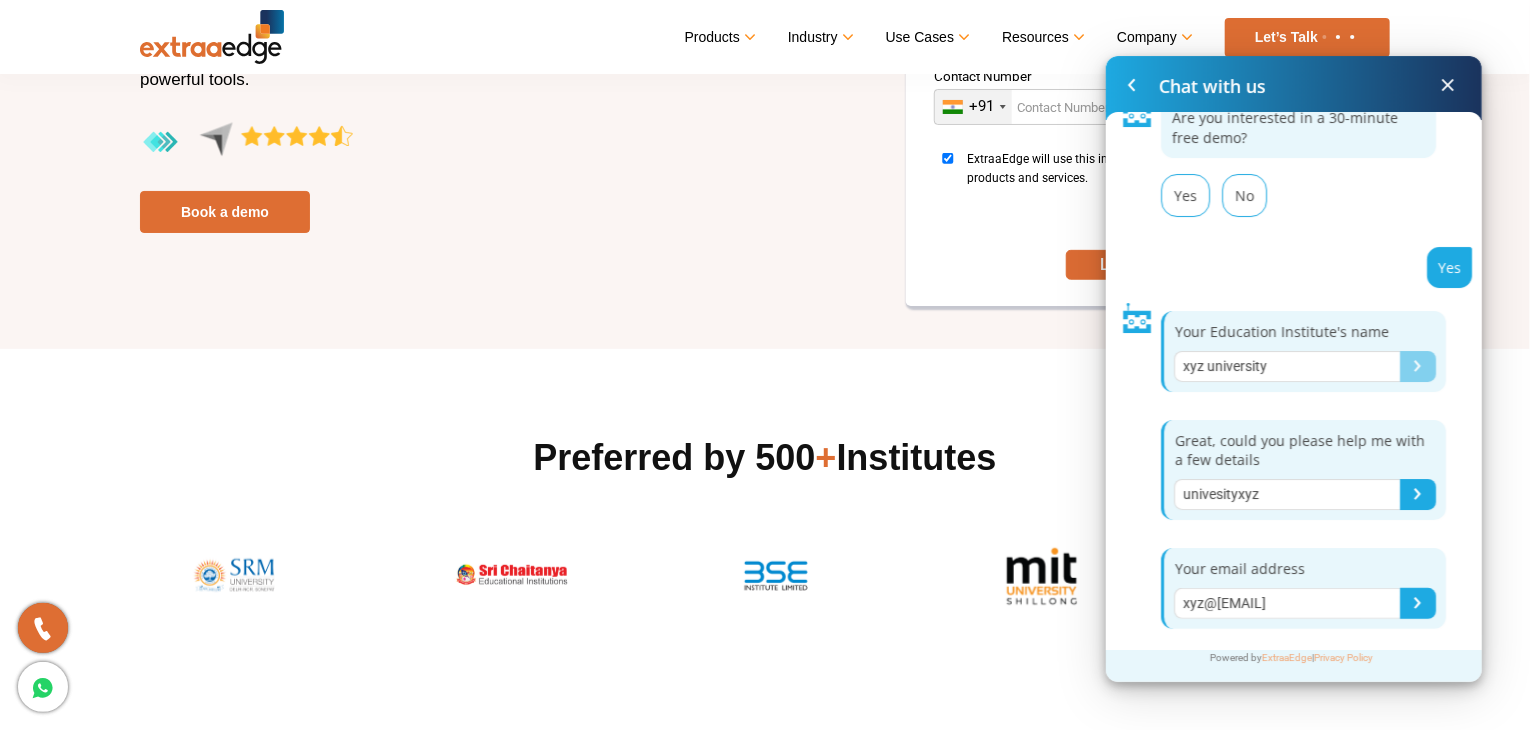 scroll, scrollTop: 400, scrollLeft: 0, axis: vertical 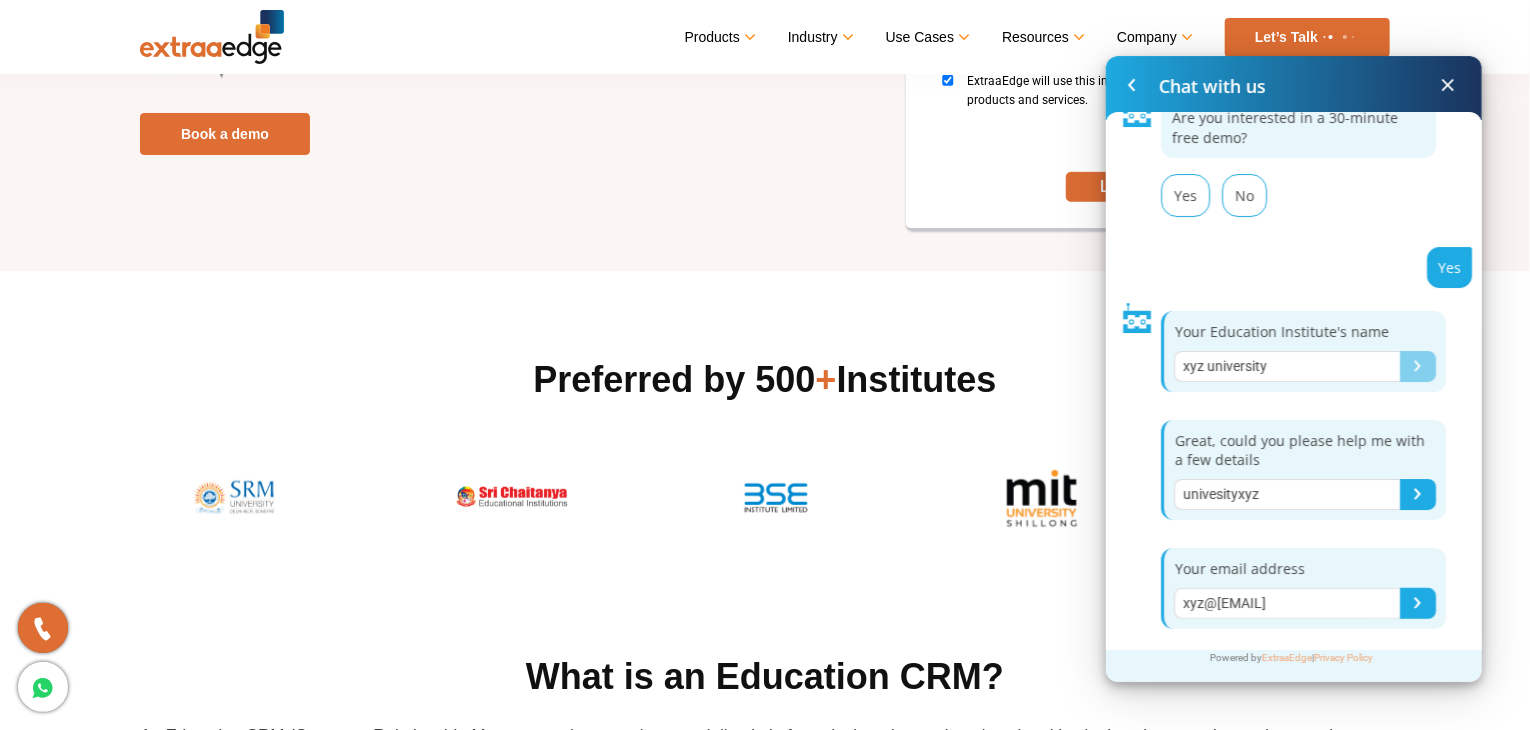 type on "xyz@[EMAIL]" 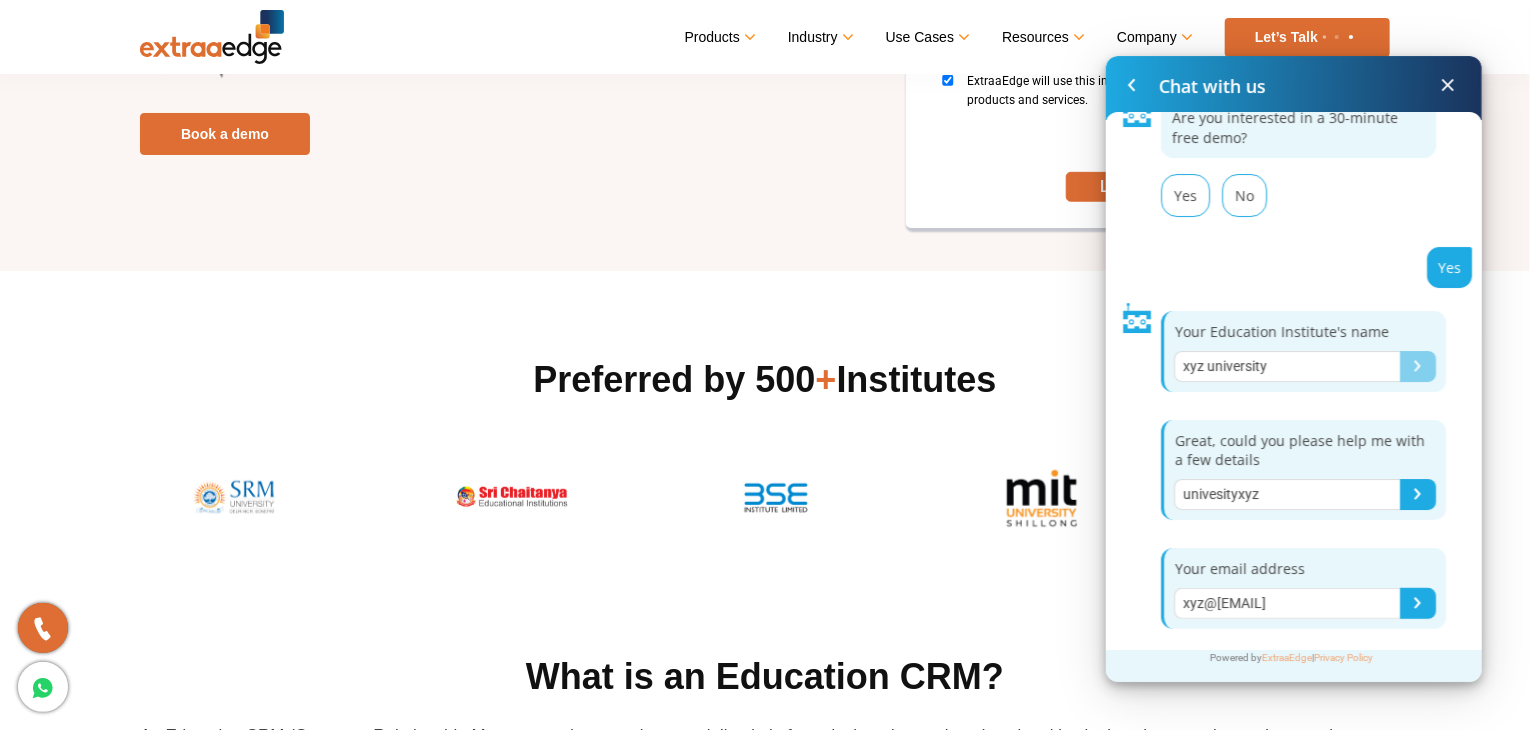 click at bounding box center [1418, 603] 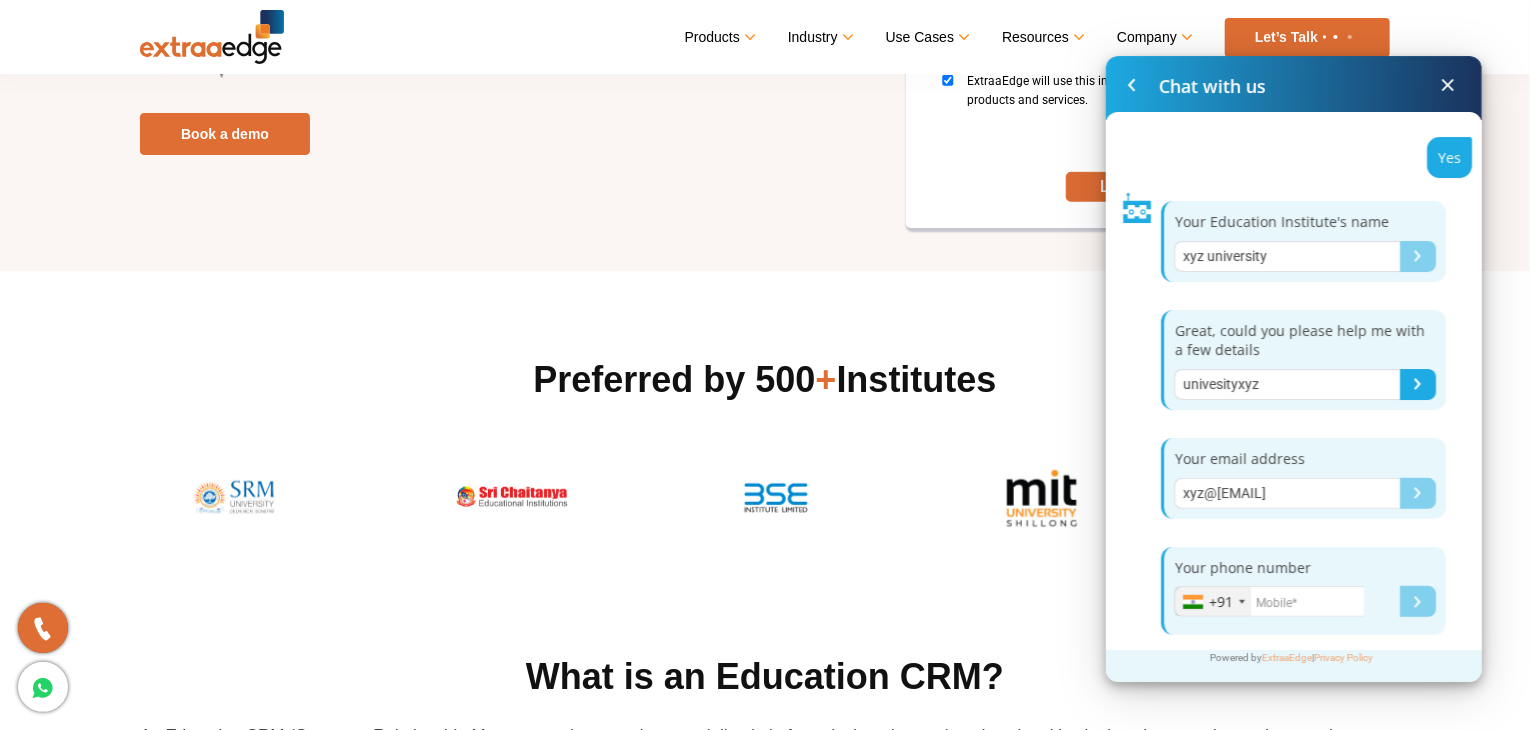 scroll, scrollTop: 152, scrollLeft: 0, axis: vertical 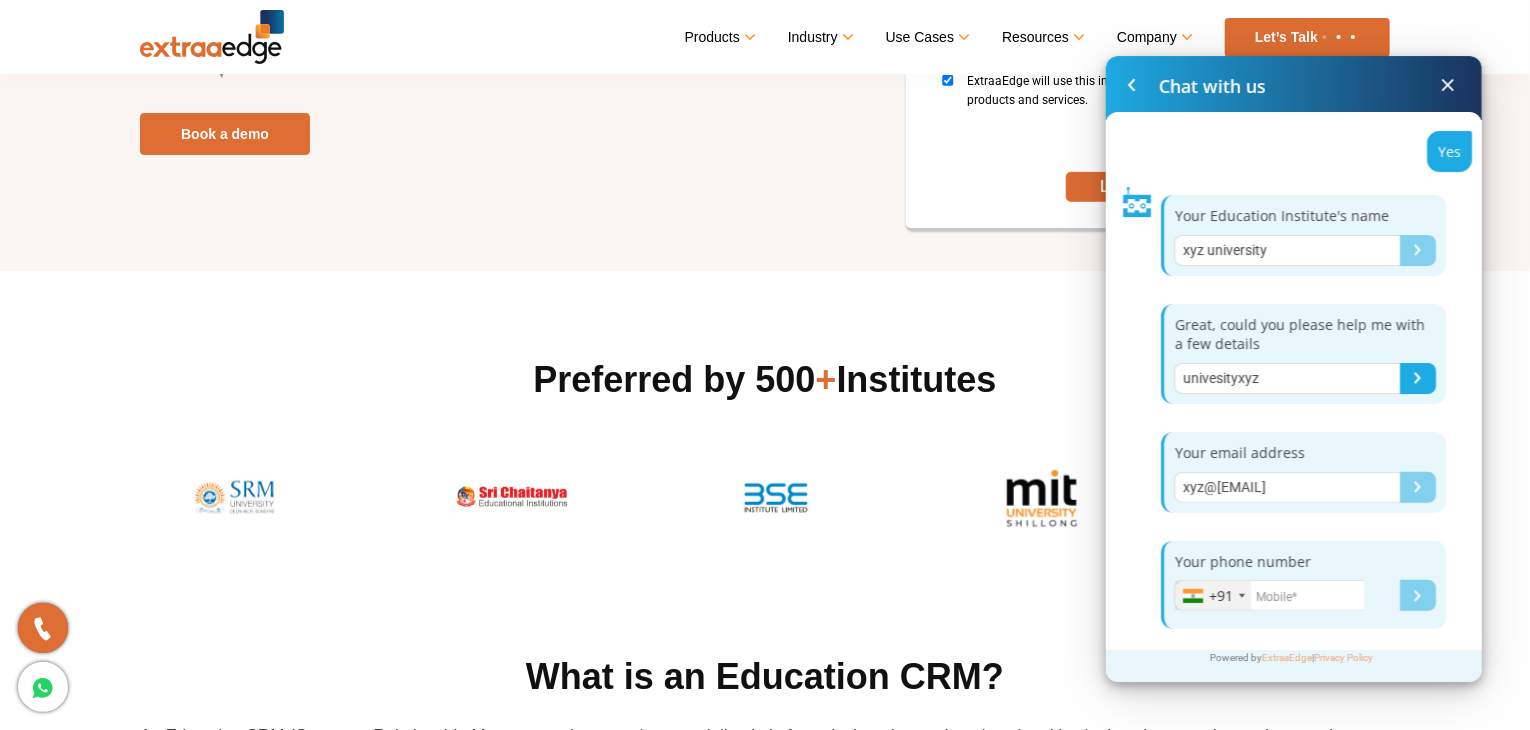 click at bounding box center [1269, 595] 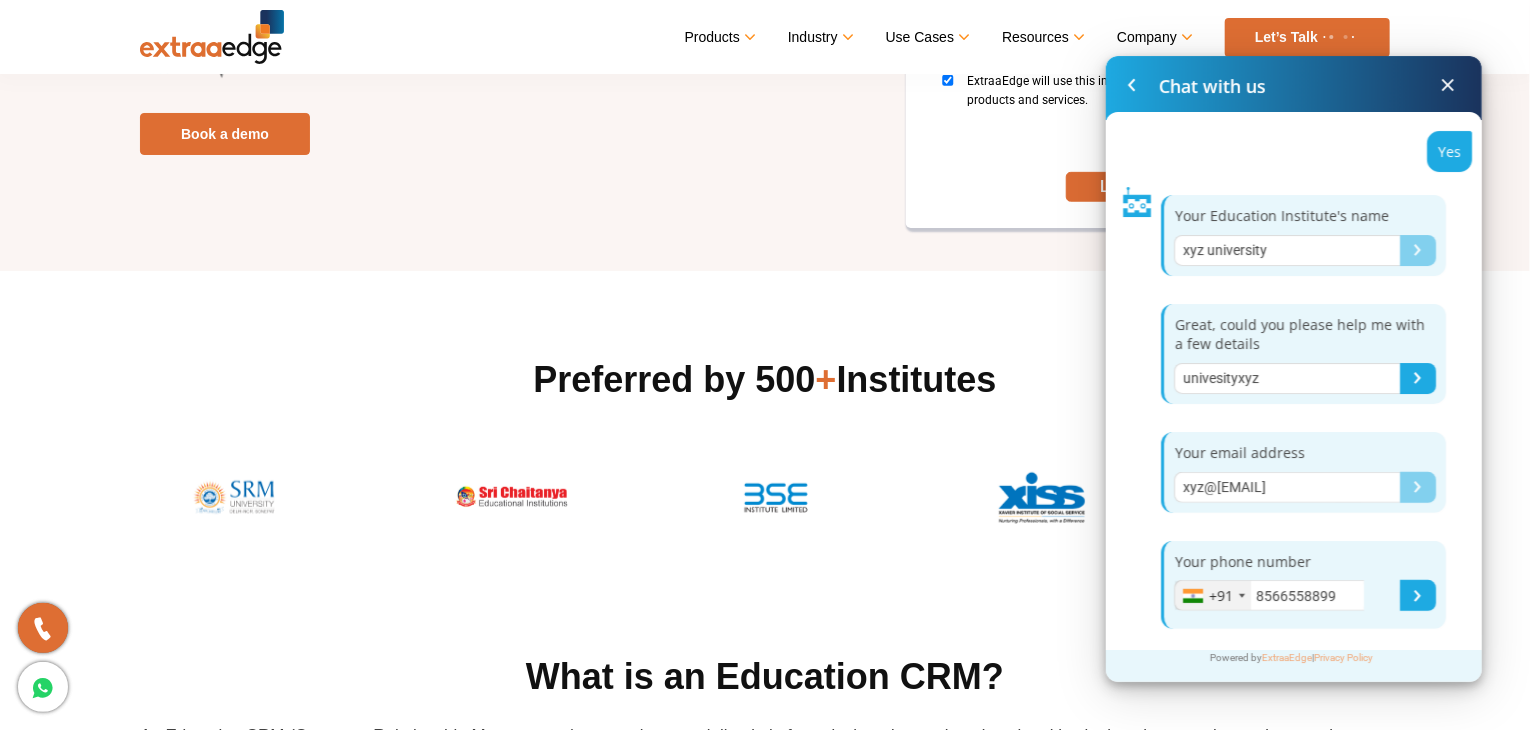 type on "8566558899" 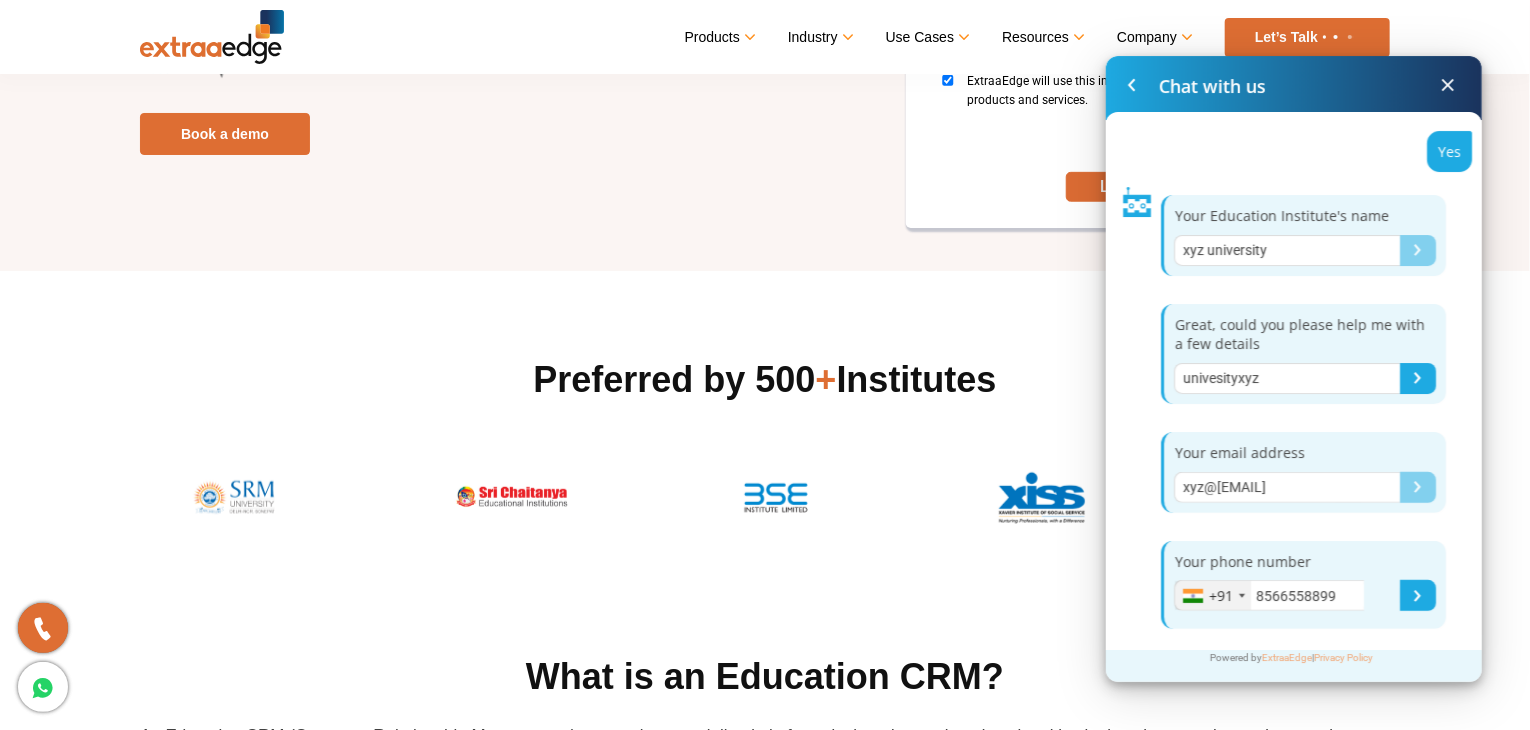 click at bounding box center (1418, 595) 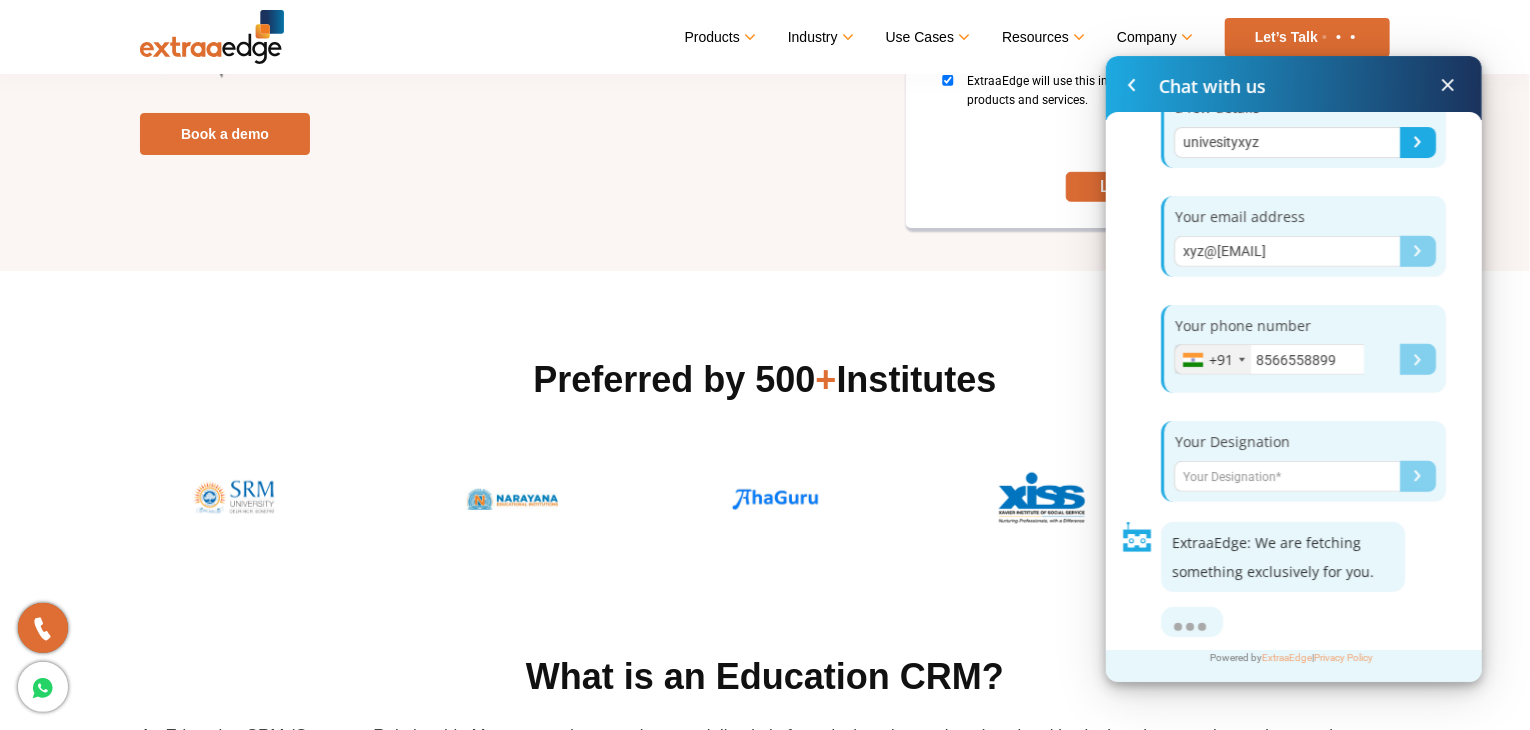 scroll, scrollTop: 391, scrollLeft: 0, axis: vertical 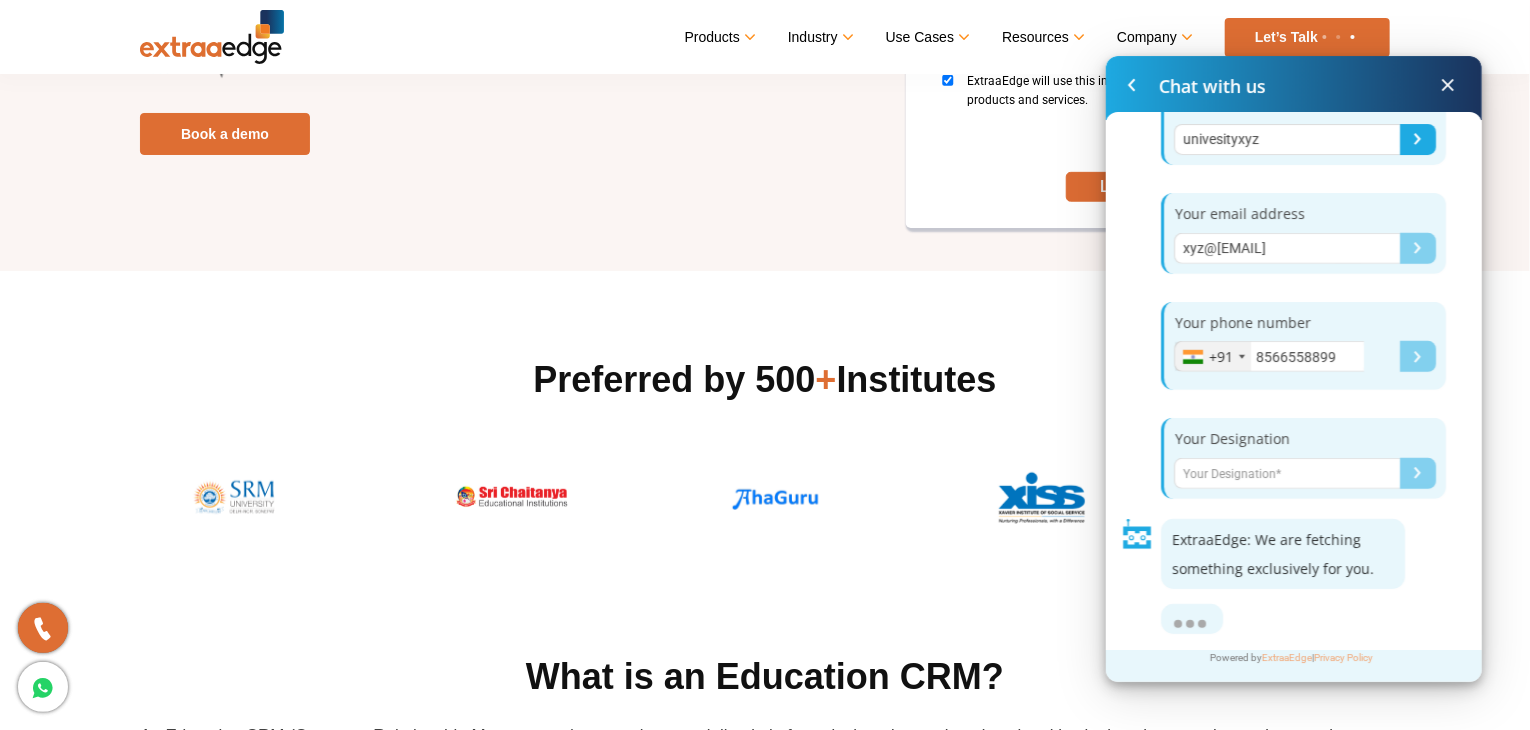click at bounding box center (1287, 473) 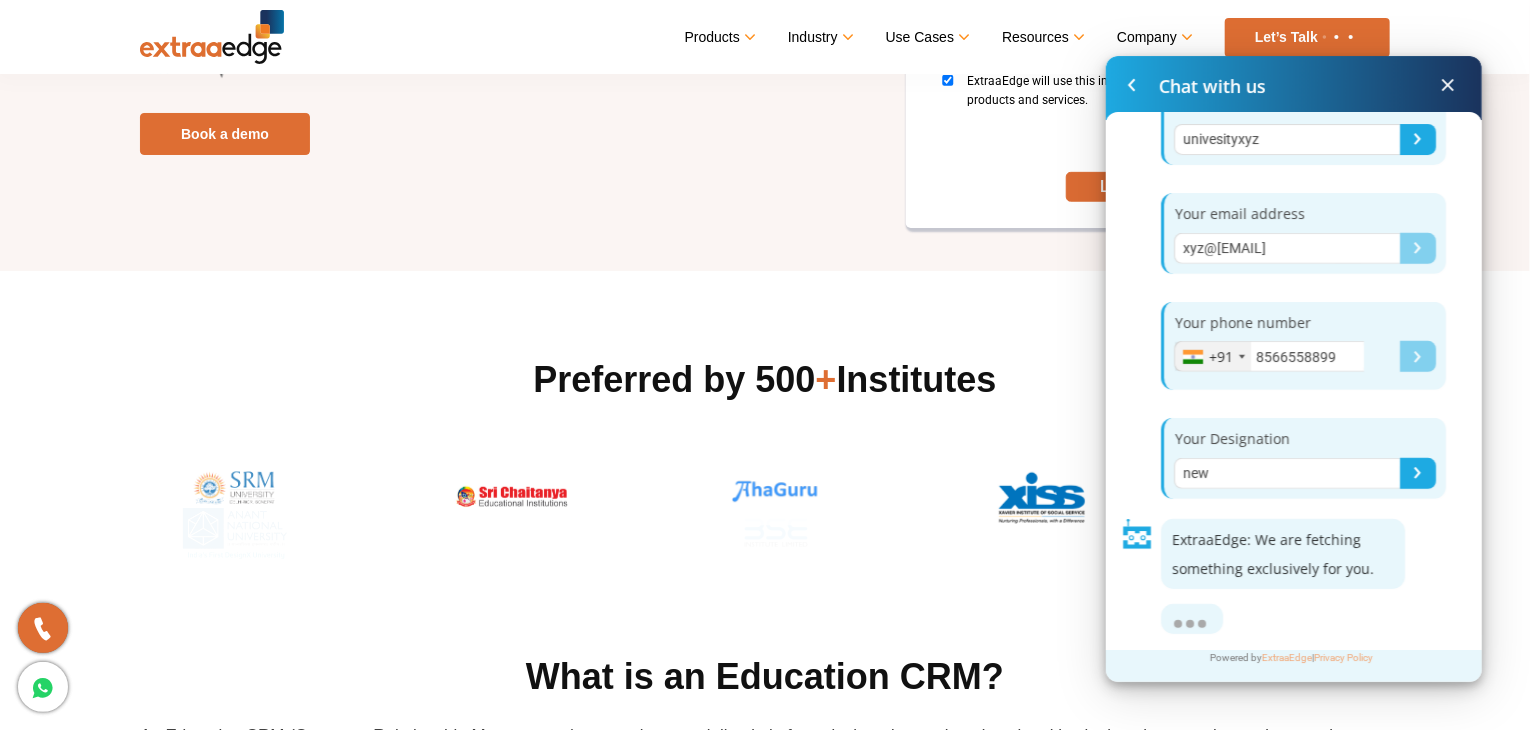 type on "new" 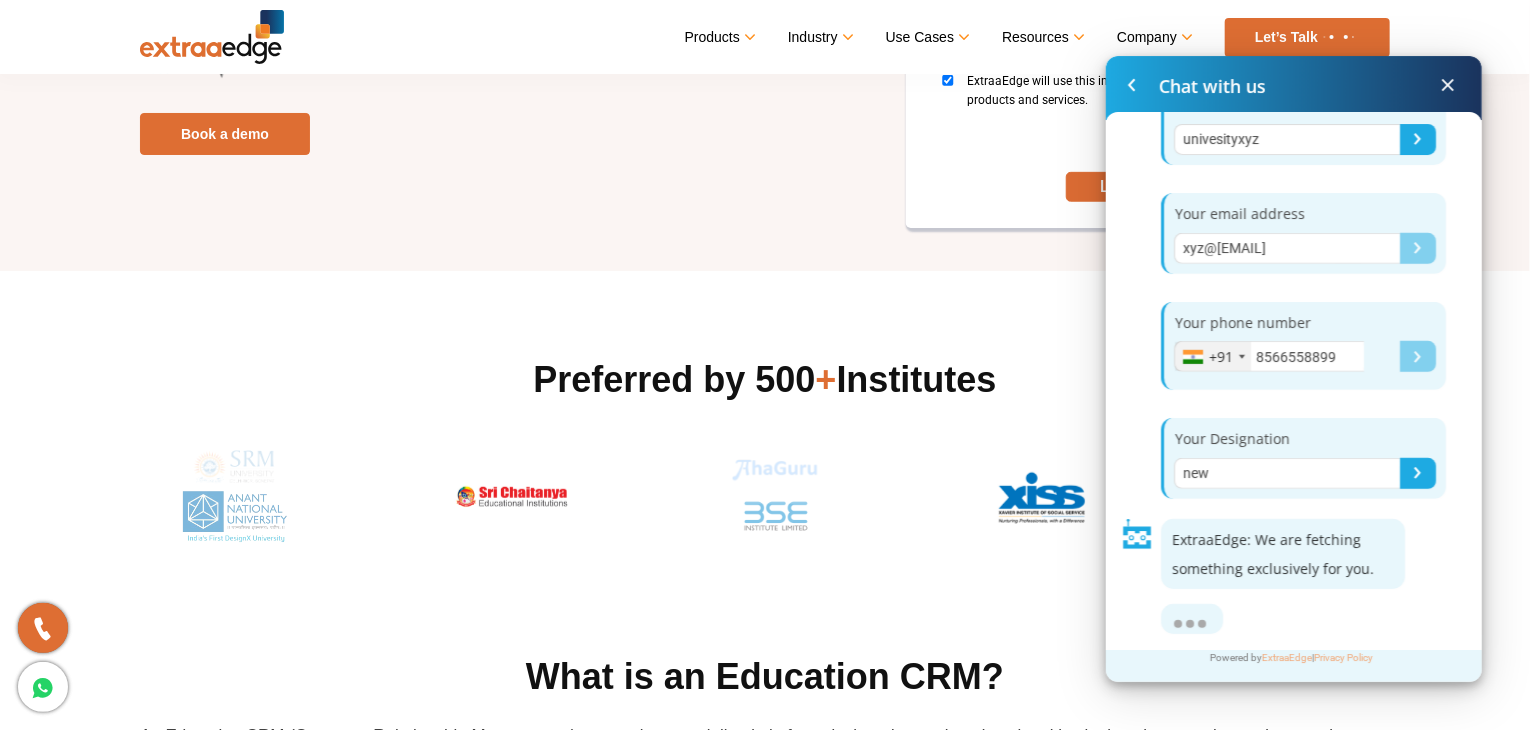 click at bounding box center (1417, 473) 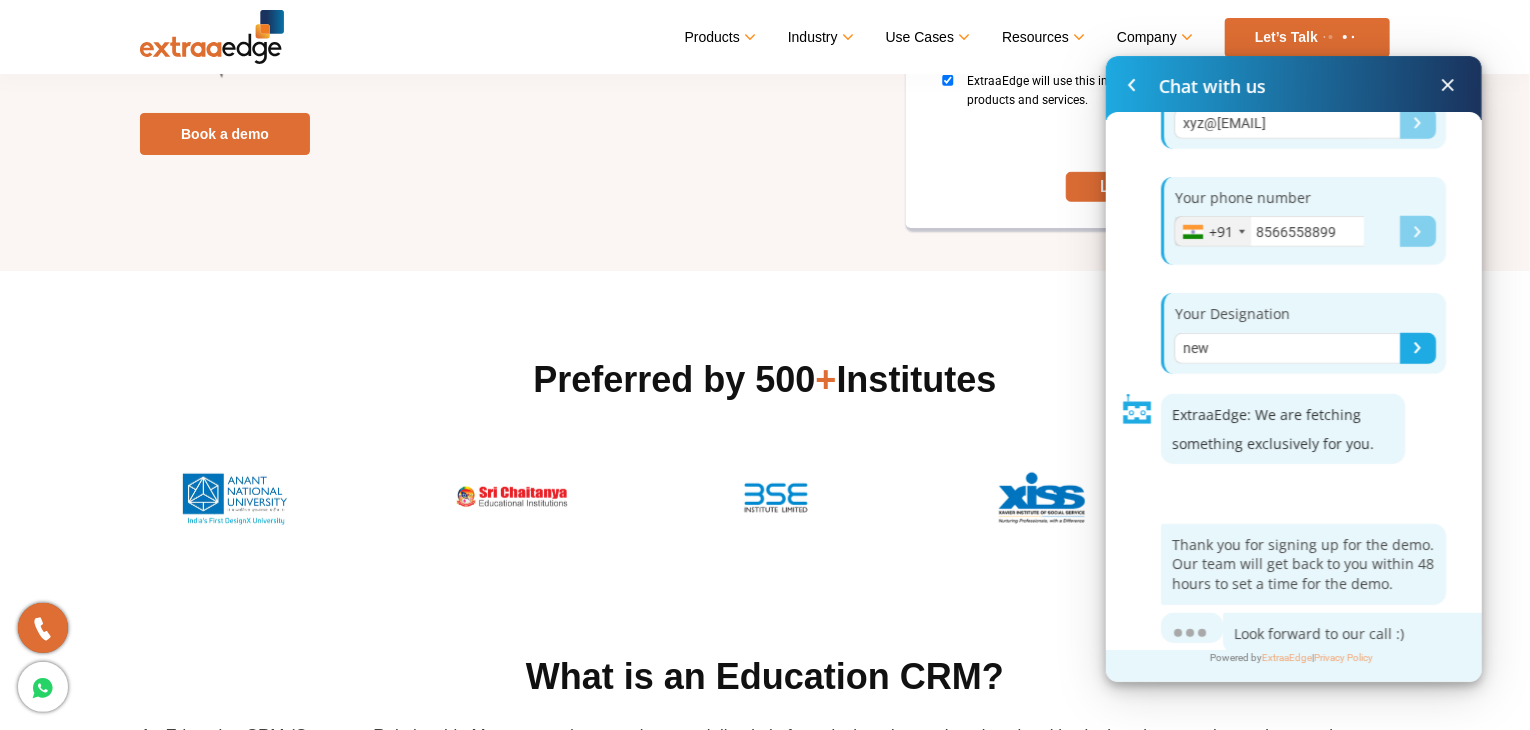 scroll, scrollTop: 528, scrollLeft: 0, axis: vertical 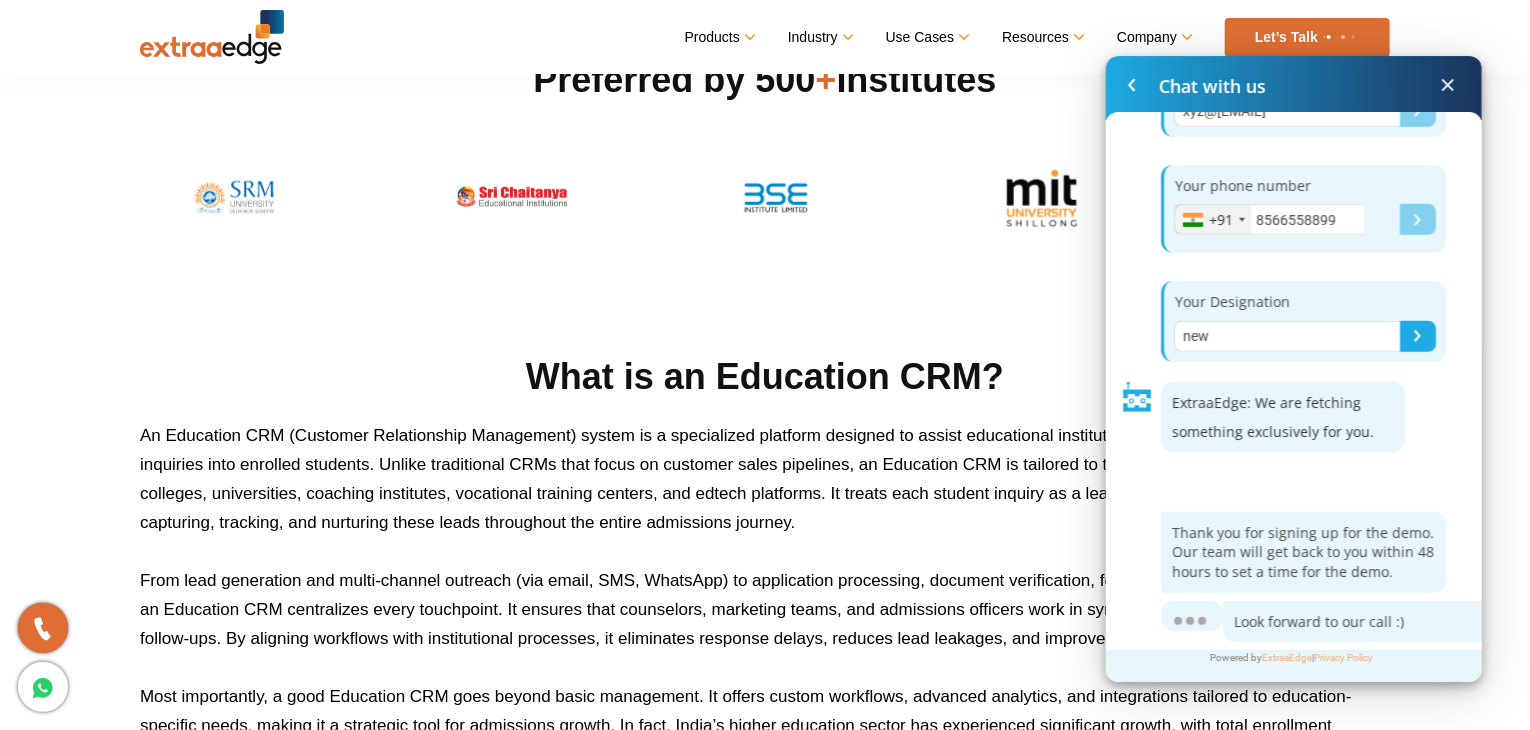 click on "Look forward to our call :)" at bounding box center [1365, 622] 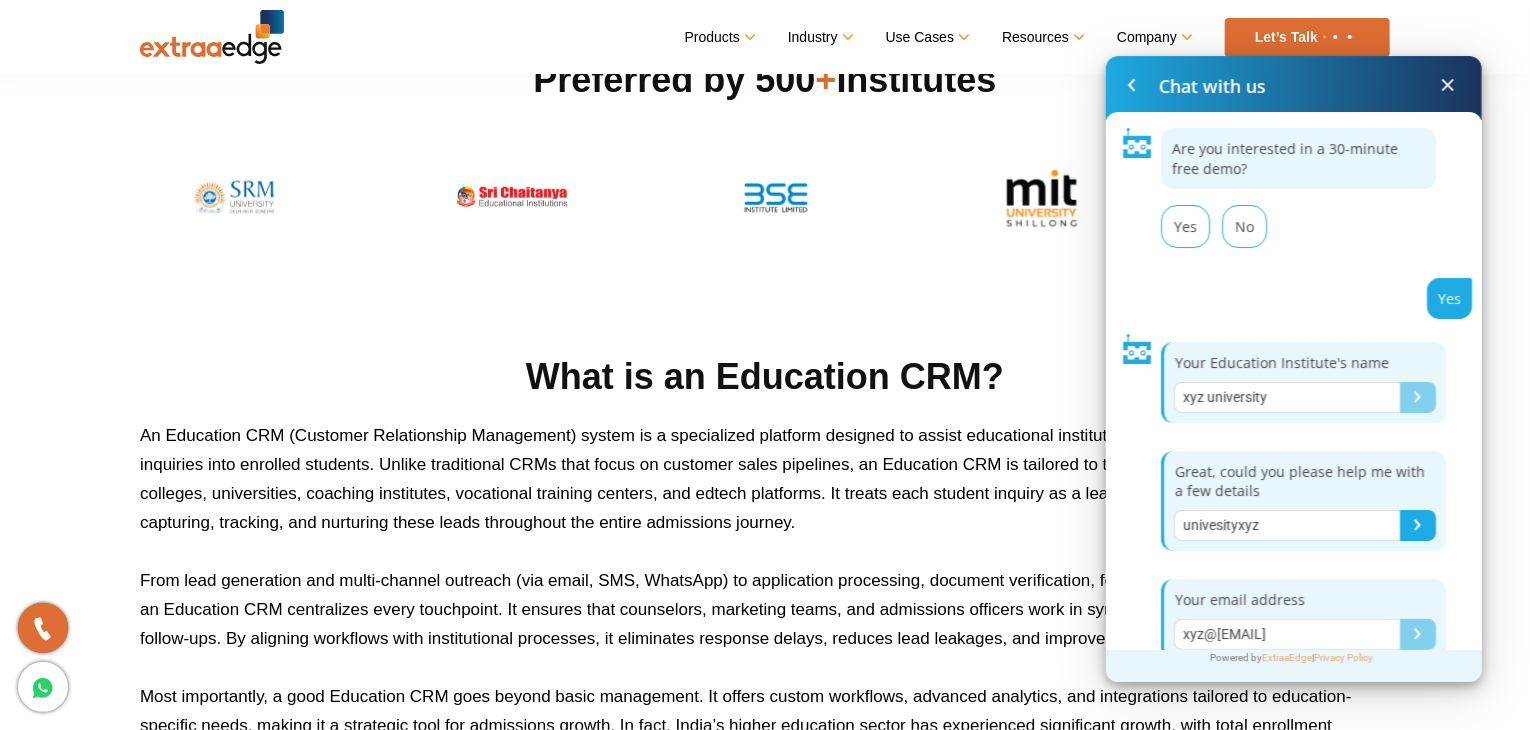 scroll, scrollTop: 0, scrollLeft: 0, axis: both 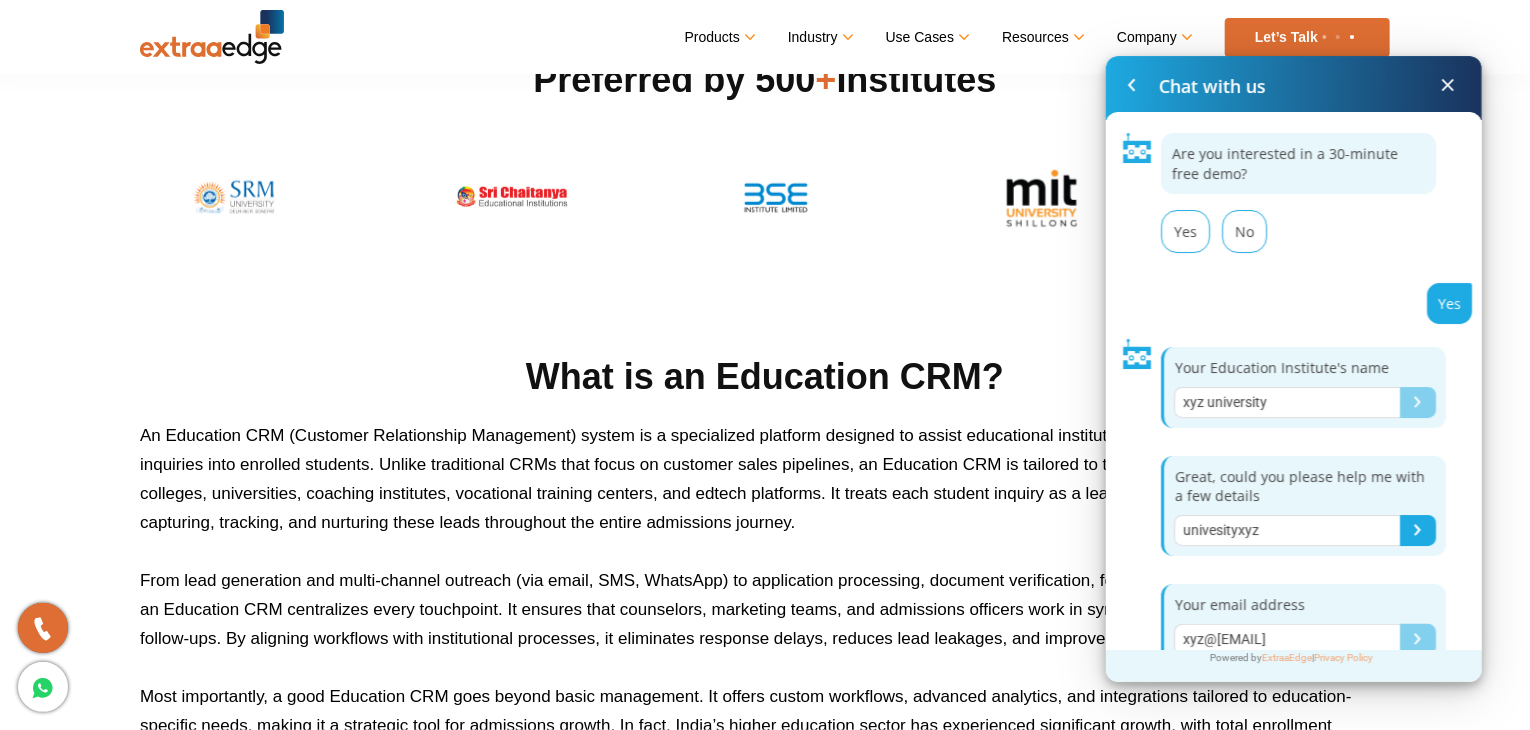 click at bounding box center [1448, 88] 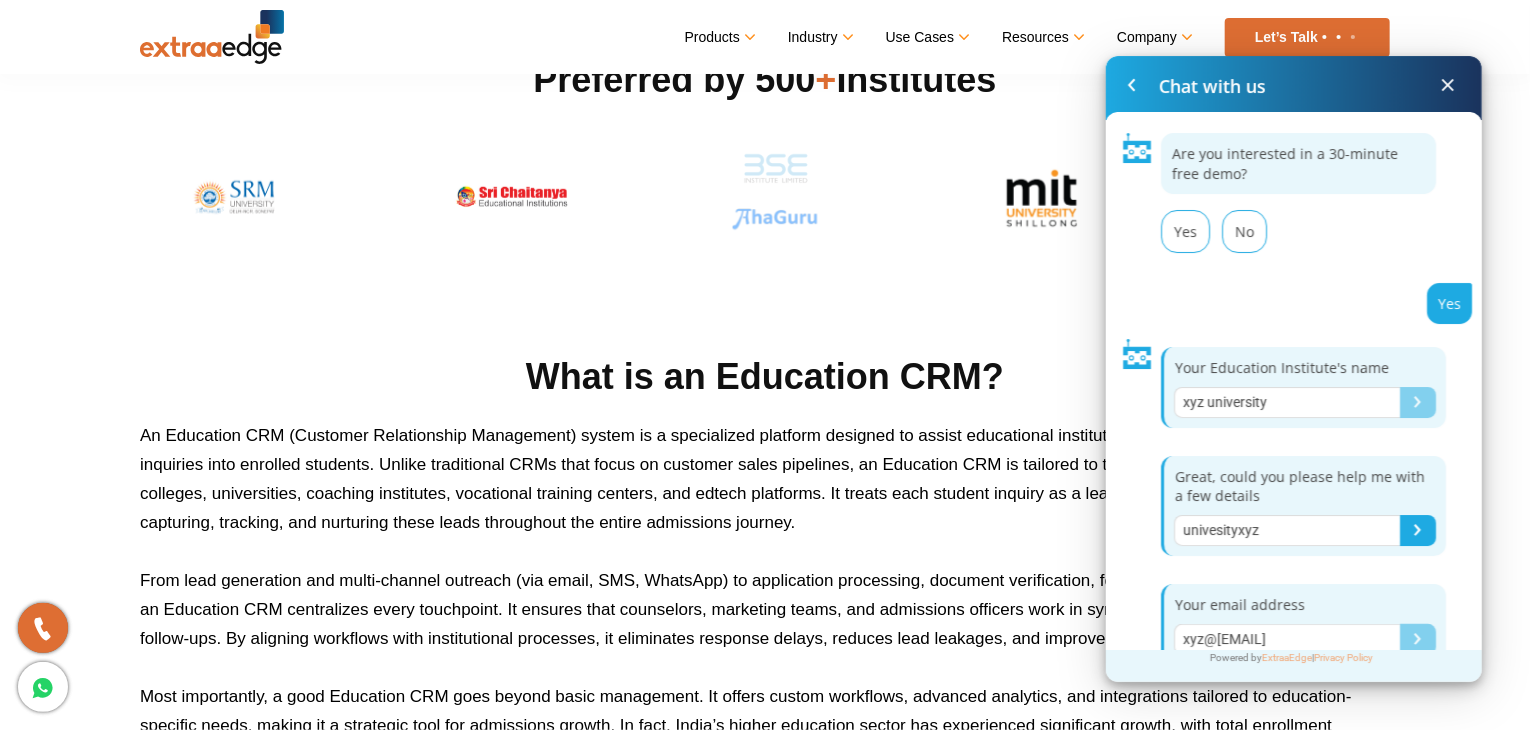 click at bounding box center (1448, 85) 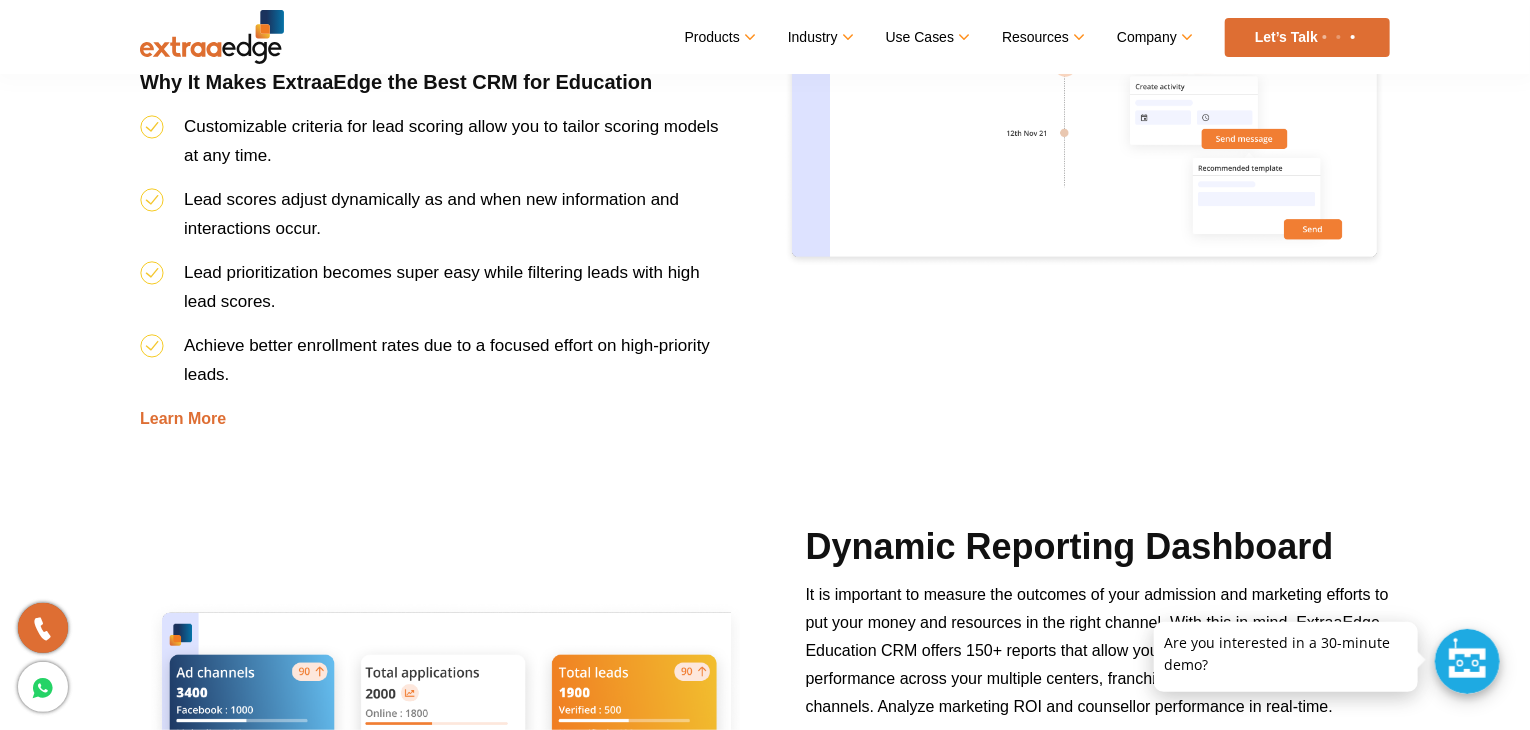scroll, scrollTop: 3100, scrollLeft: 0, axis: vertical 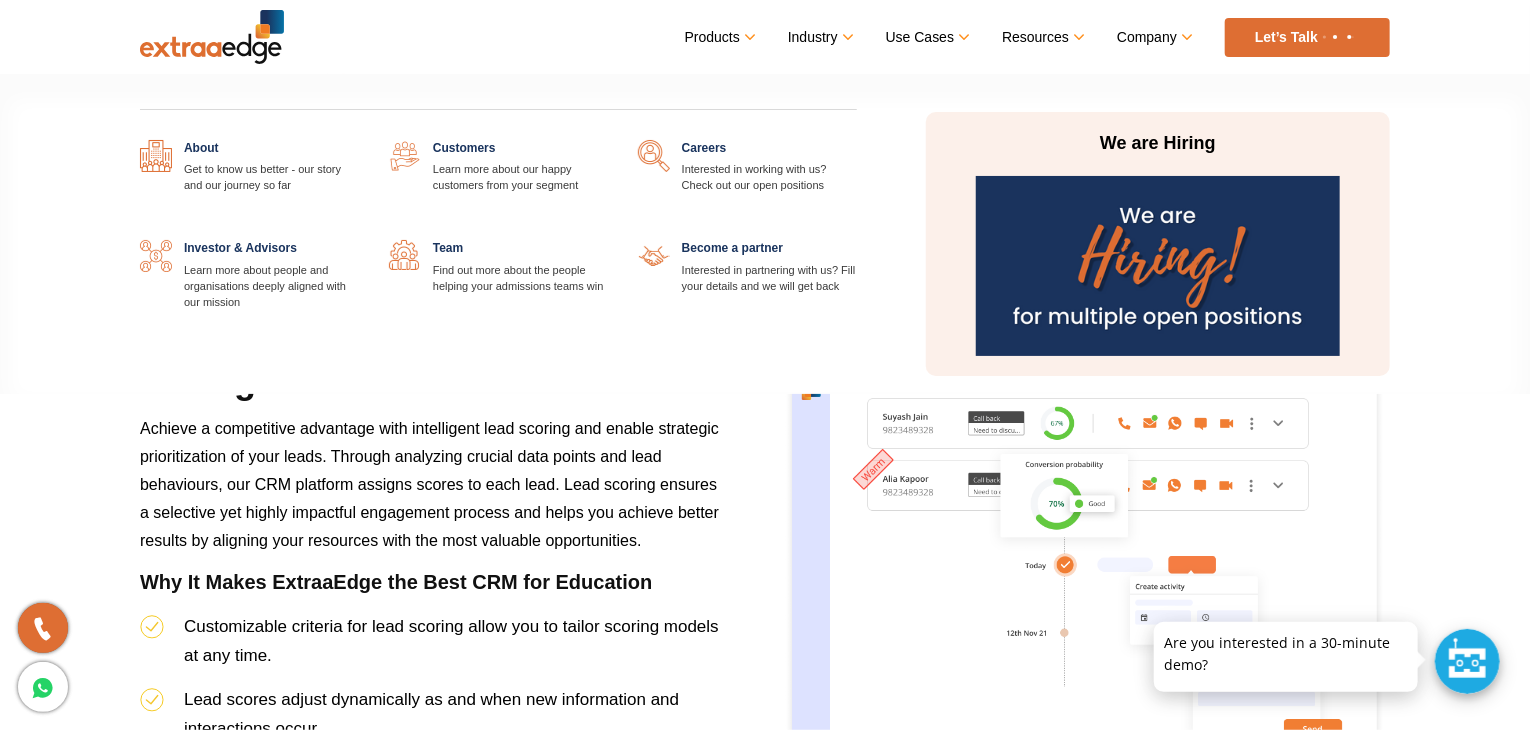 click on "Company" at bounding box center [1153, 37] 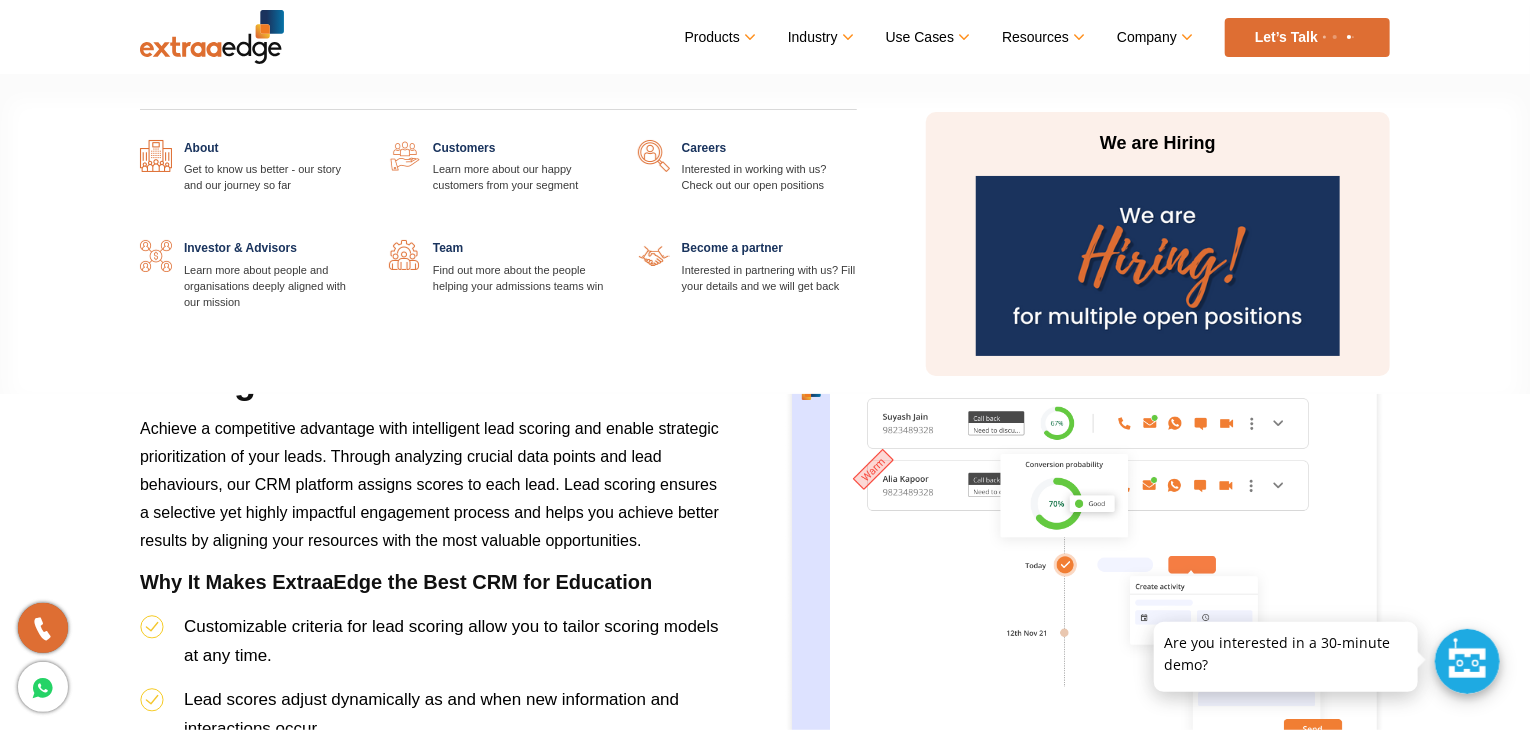 click at bounding box center (857, 140) 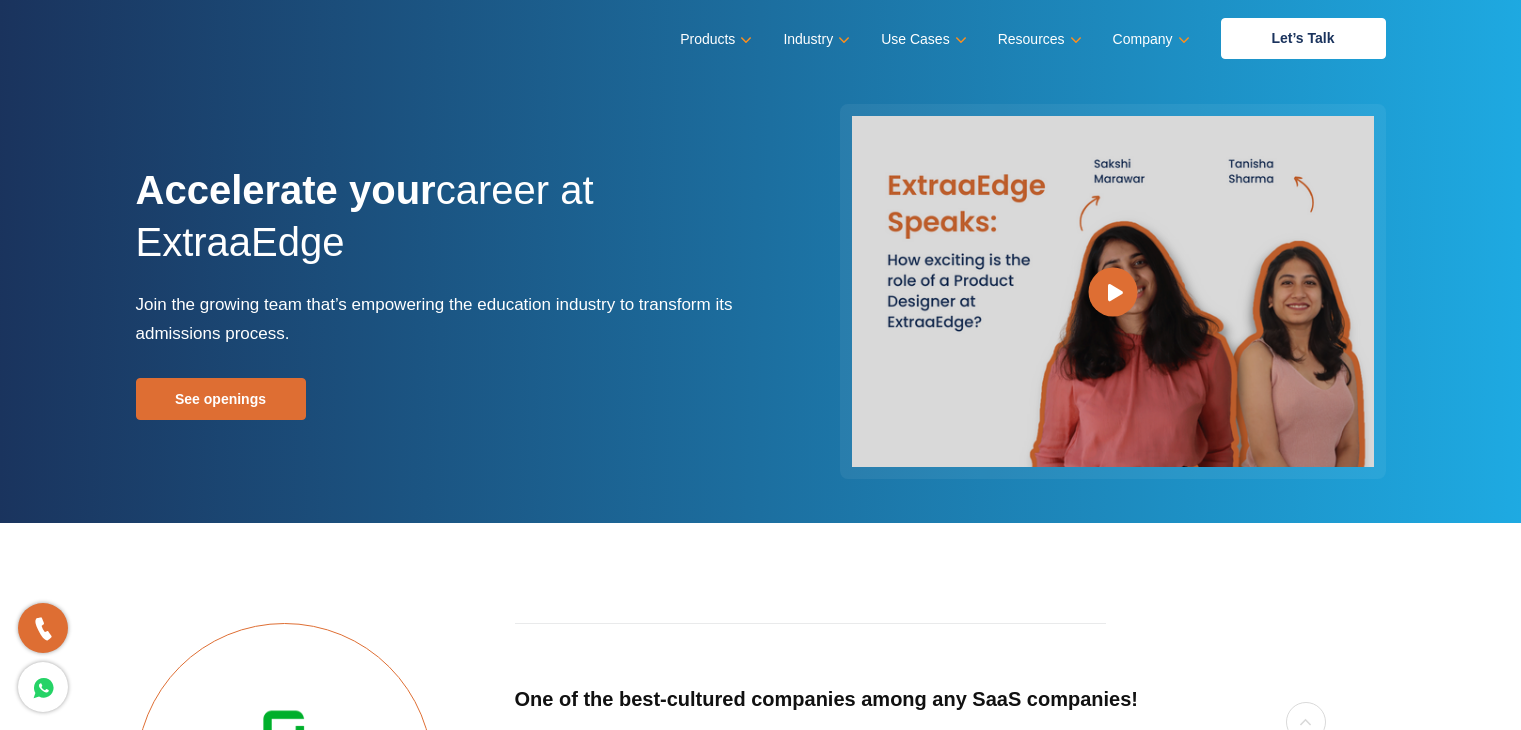 scroll, scrollTop: 0, scrollLeft: 0, axis: both 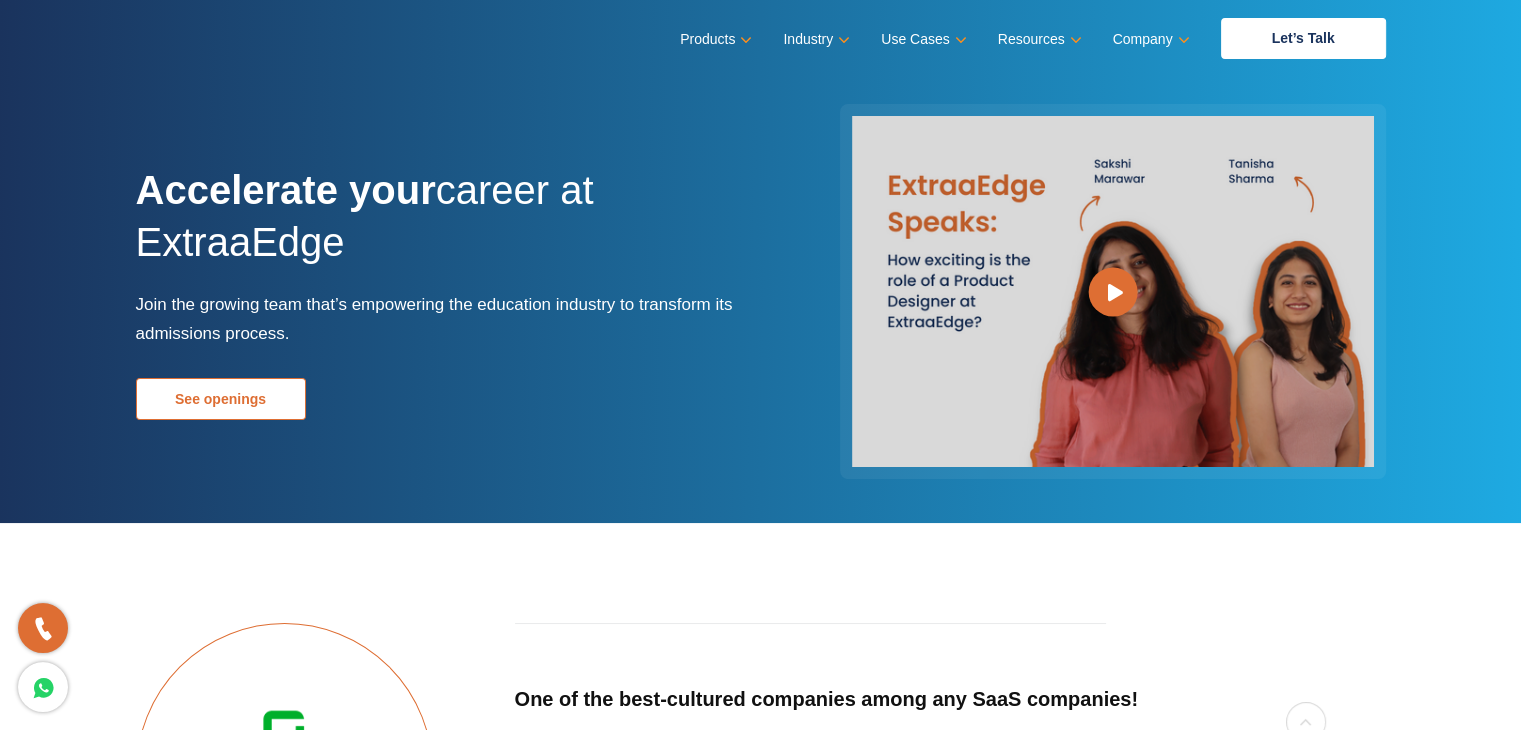 click on "See openings" at bounding box center (221, 399) 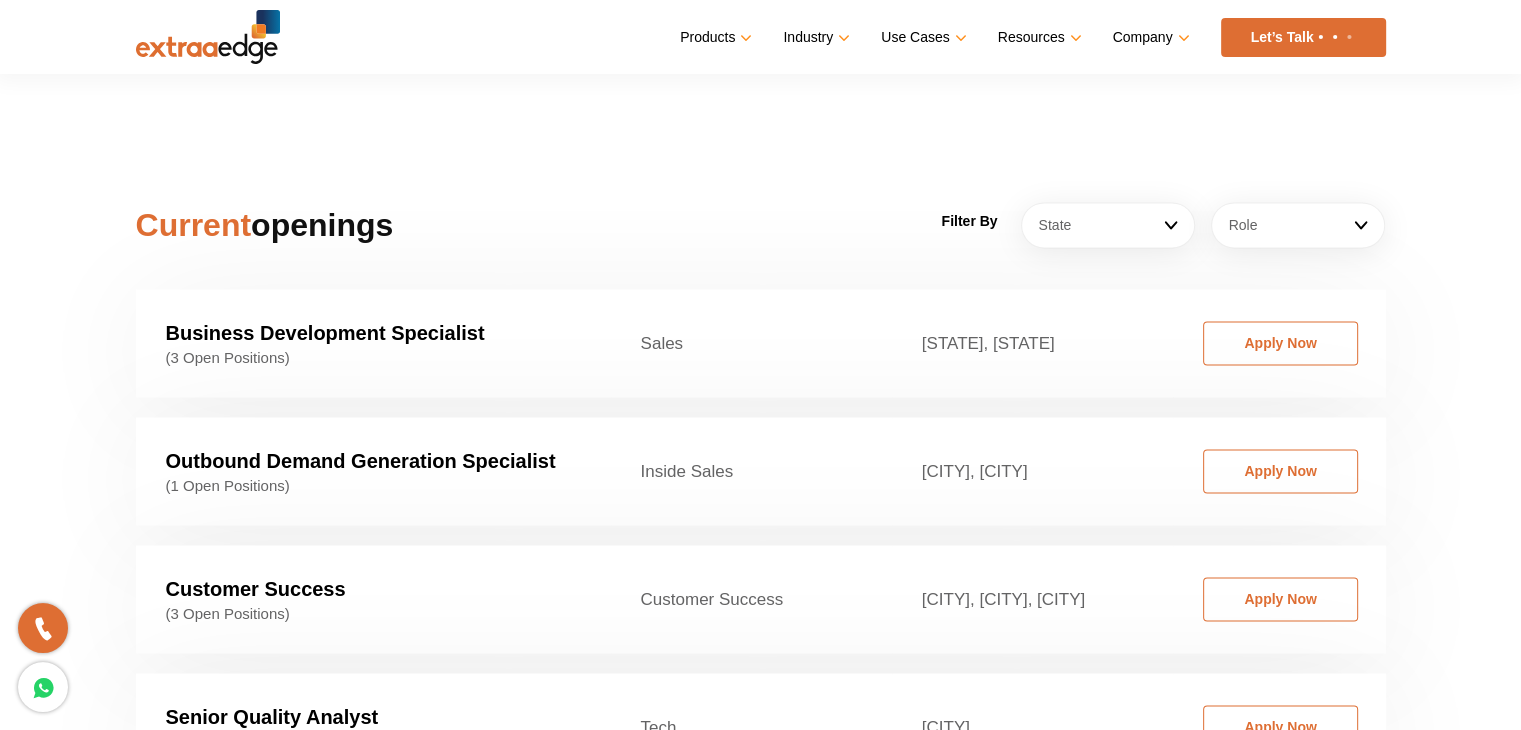 scroll, scrollTop: 2942, scrollLeft: 0, axis: vertical 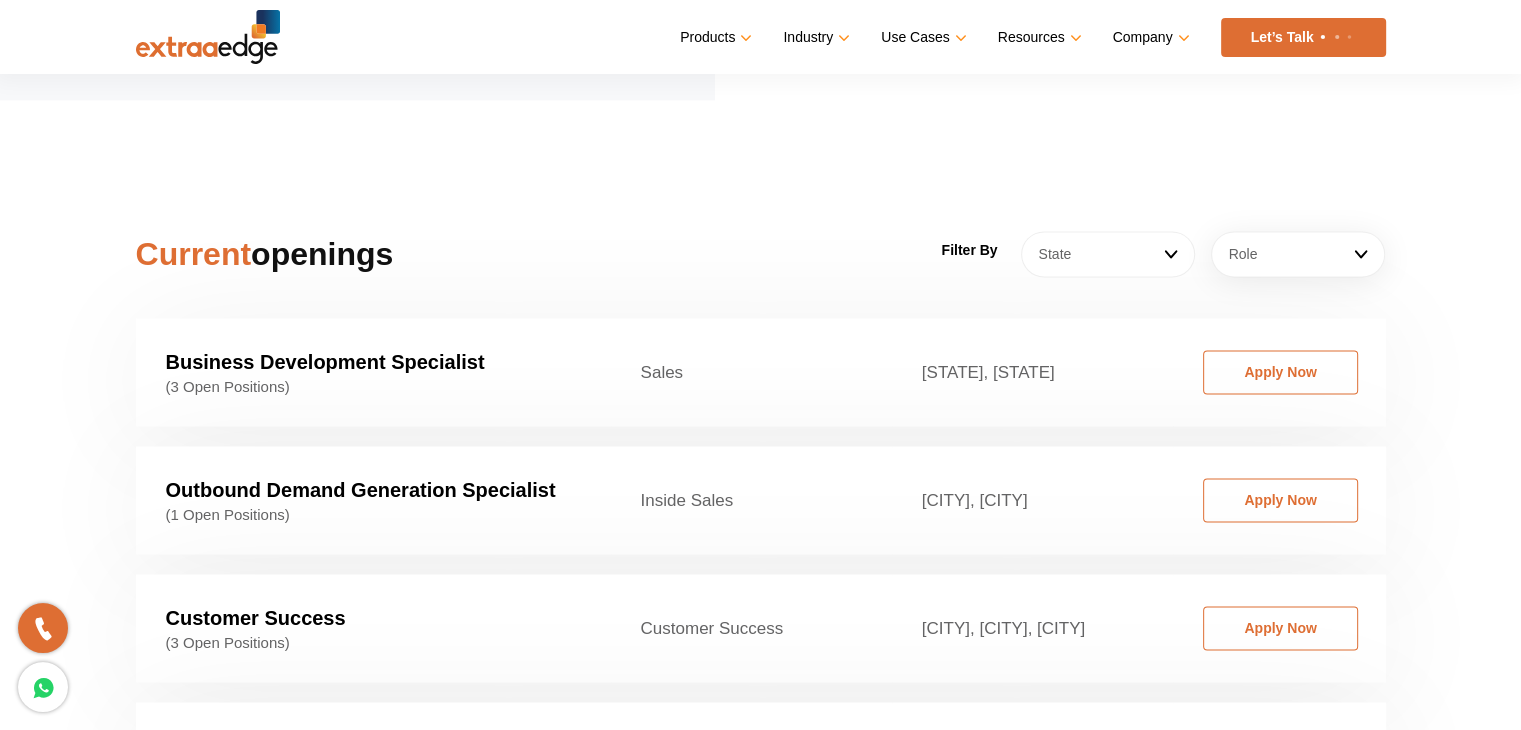 click on "State" at bounding box center (1108, 254) 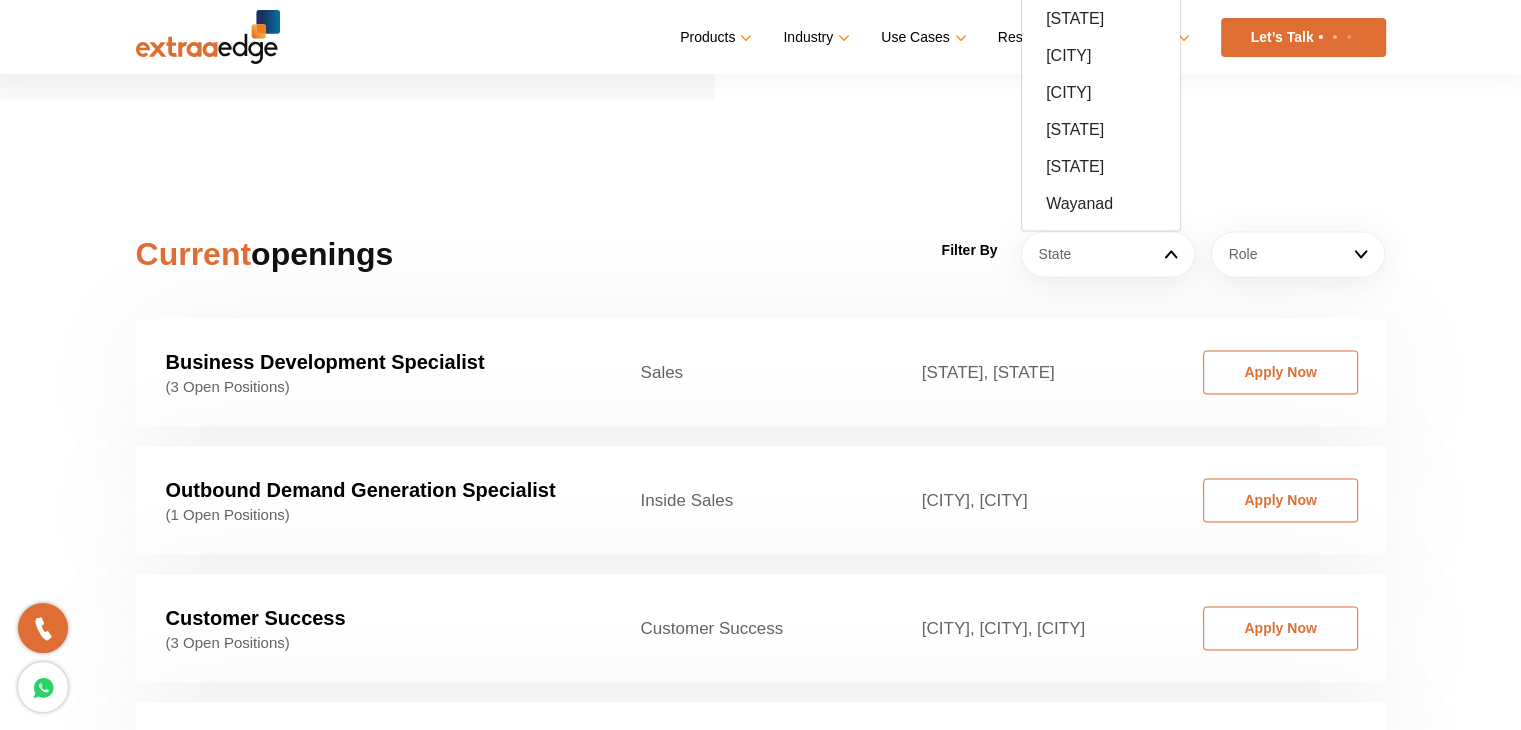 click on "Current  openings
Filter By
State
Ahemdabad Ahmedabad Bangalore Bhopal/Indore Bhubaneswar Chandigarh Chennai Coimbatore Dehradun Delhi Gujarat Hyderabad indore Jaipur Kolkata Maharashtra Mangalore Mumbai Nellore Odisha Palakkad Pune Punjab Tamil Nadu Wayanad
Role
Customer Success HR Implementation Success Inside Sales Marketing Sales Tech
Business Development Specialist   (3 Open Positions)
Sales
Gujarat, Maharashtra
Apply Now
Outbound Demand Generation Specialist   (1 Open Positions)
Inside Sales
Delhi, Pune
Apply Now
Customer Success   (3 Open Positions)
Customer Success
Chandigarh, Dehradun, Pune
Apply Now
Senior Quality Analyst   (1 Open Positions)" at bounding box center [760, 505] 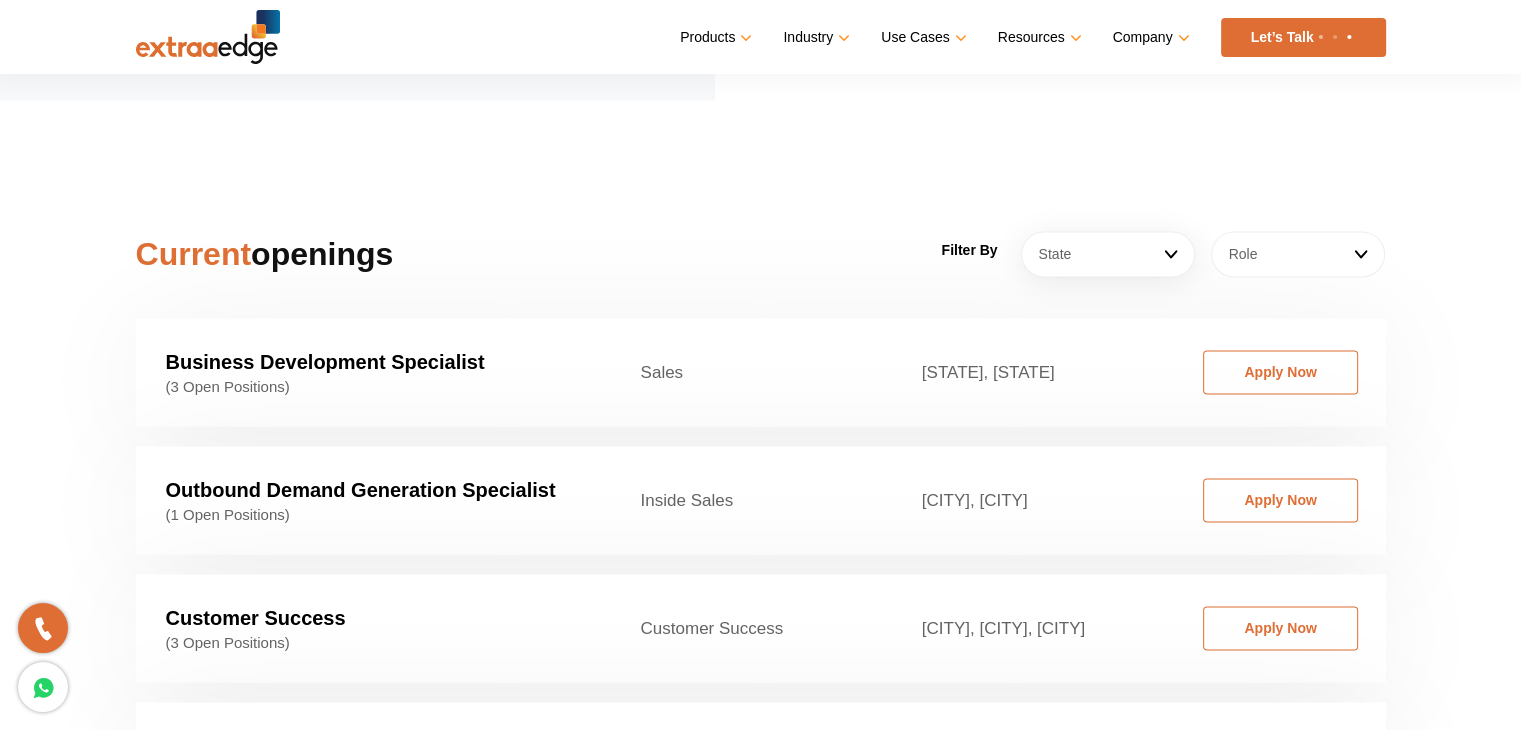 click on "Role" at bounding box center [1298, 254] 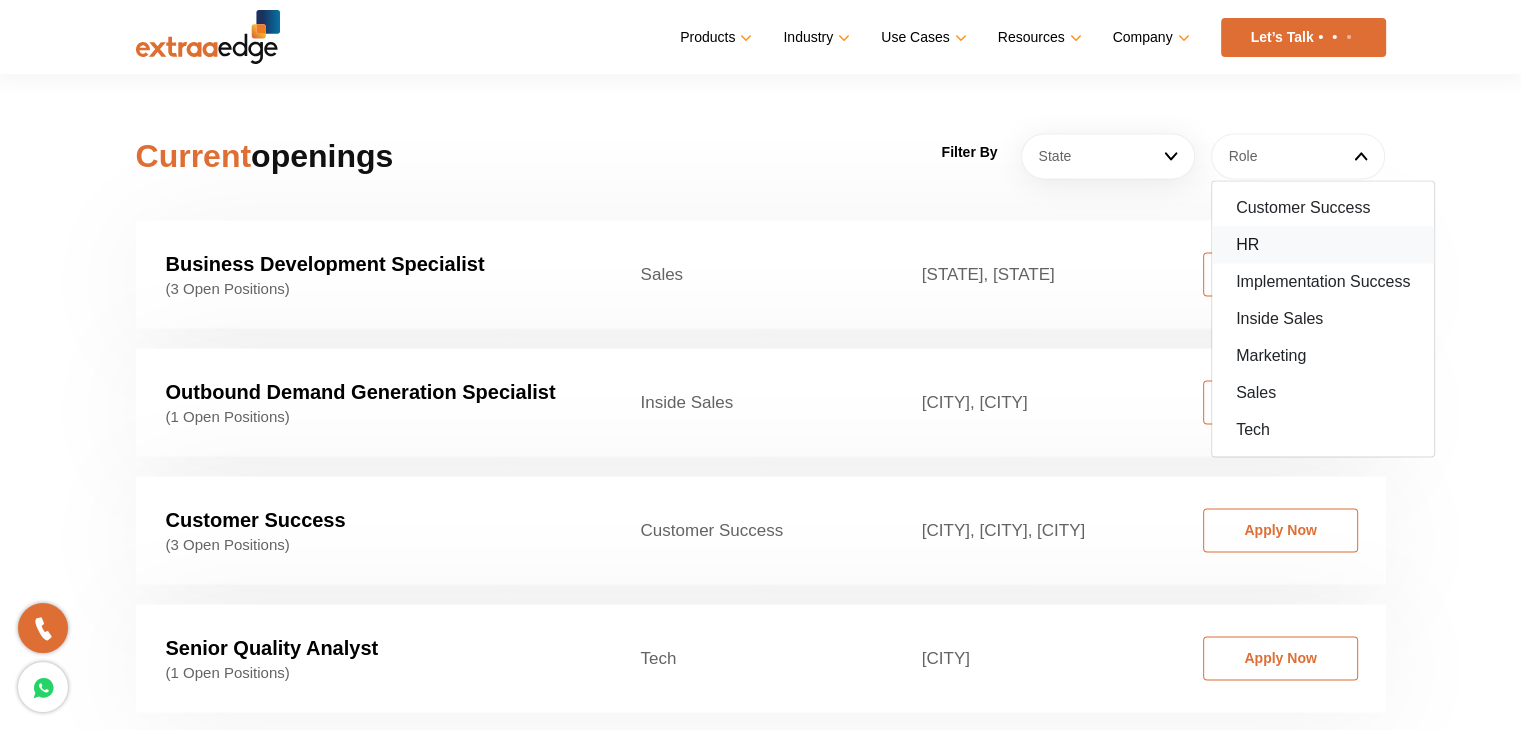 scroll, scrollTop: 3042, scrollLeft: 0, axis: vertical 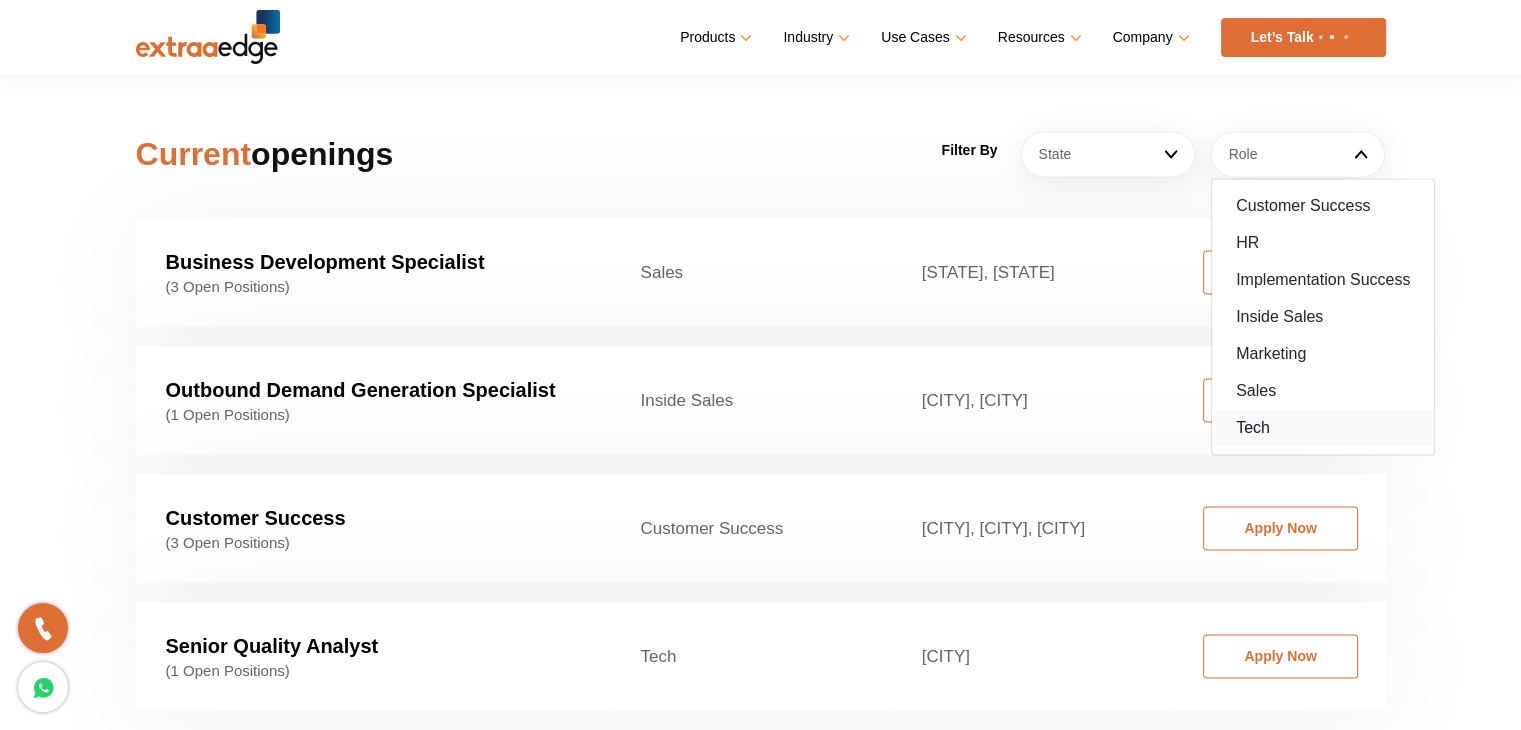 click on "Tech" at bounding box center [1323, 427] 